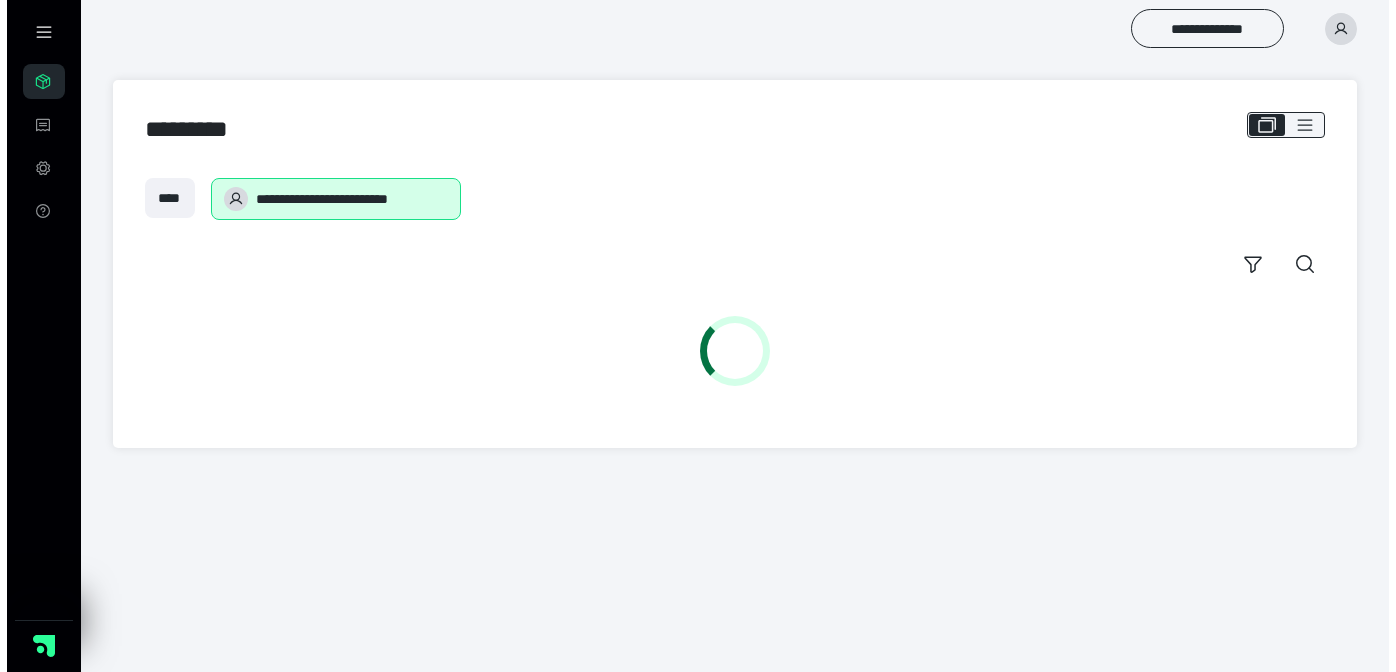 scroll, scrollTop: 0, scrollLeft: 0, axis: both 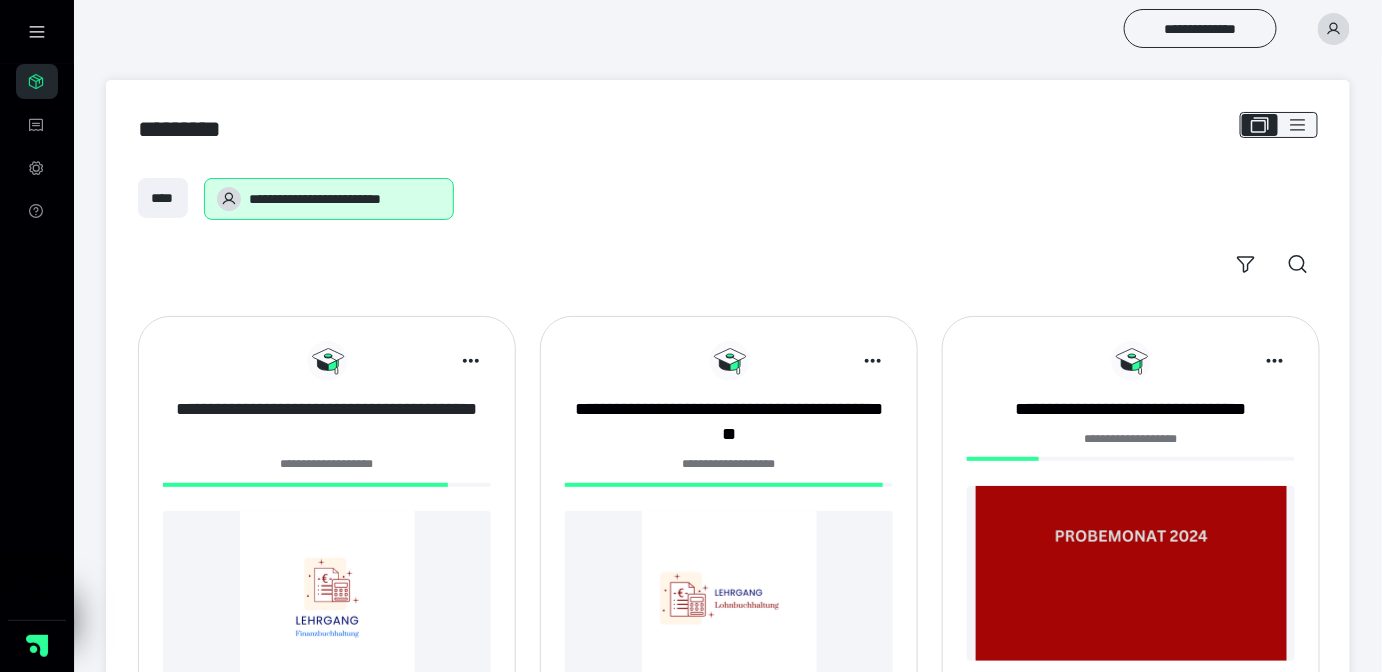 click on "**********" at bounding box center (327, 422) 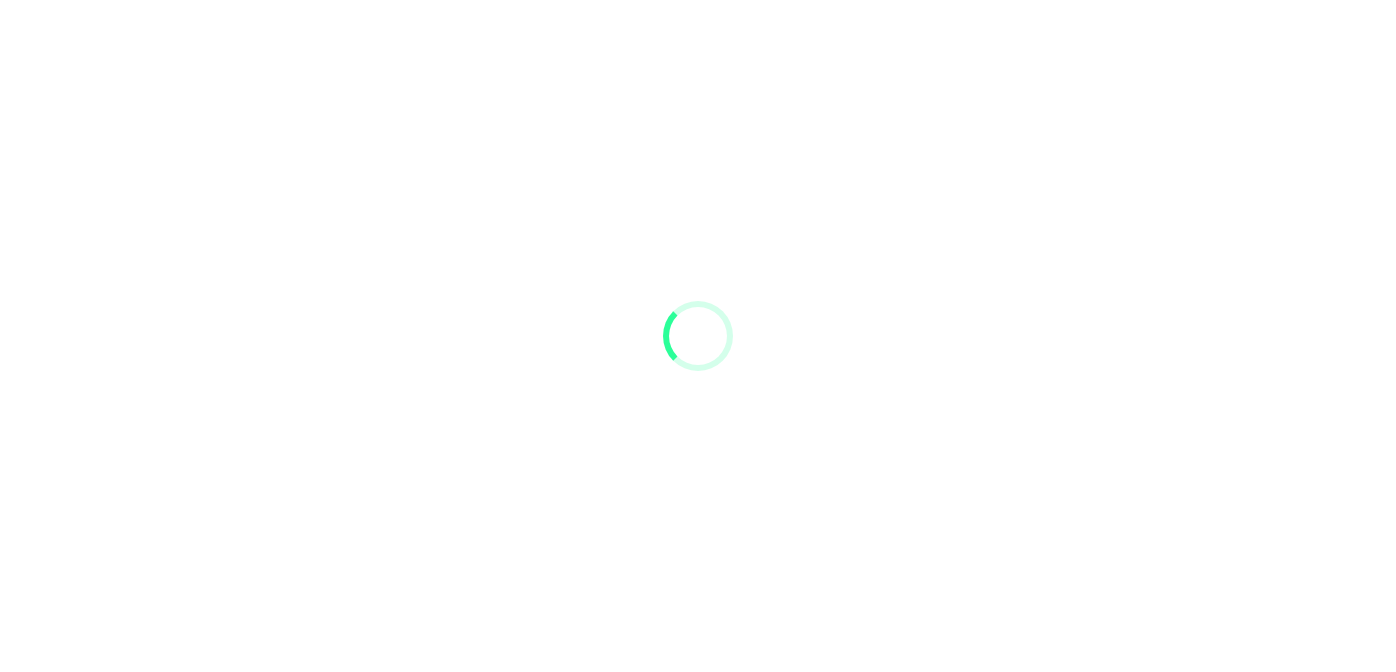 scroll, scrollTop: 0, scrollLeft: 0, axis: both 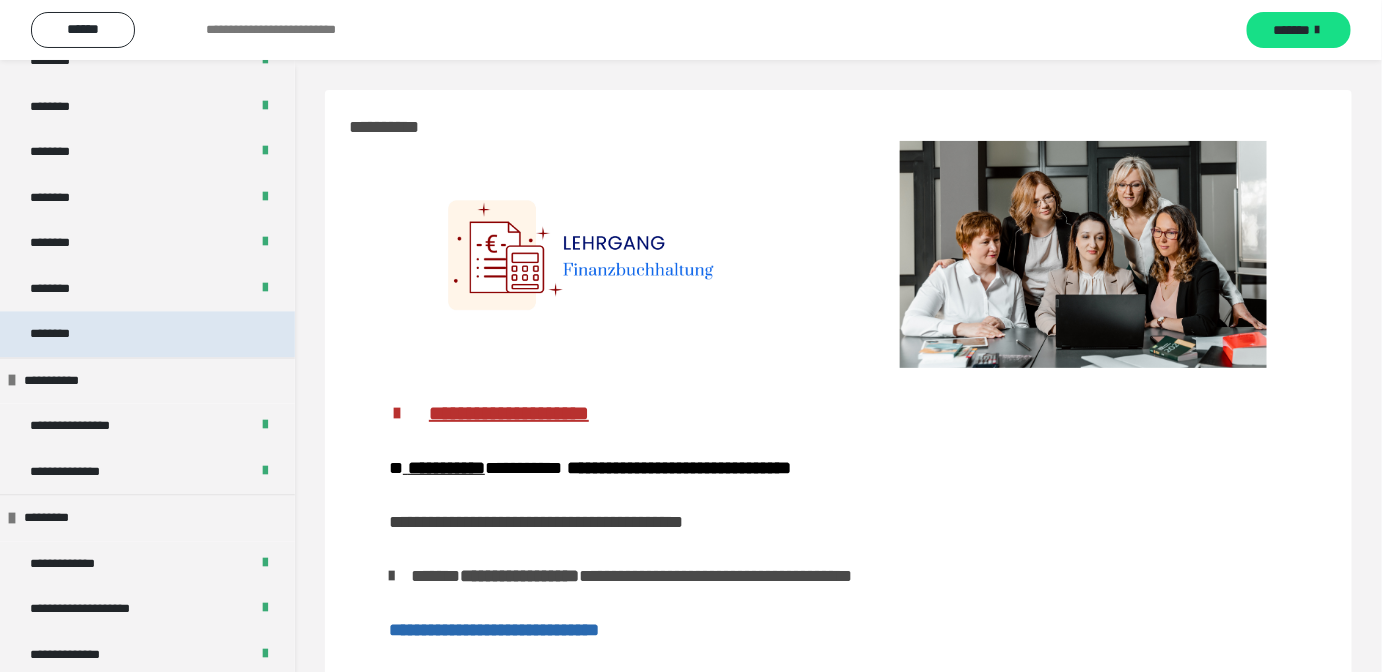 click on "********" at bounding box center (61, 335) 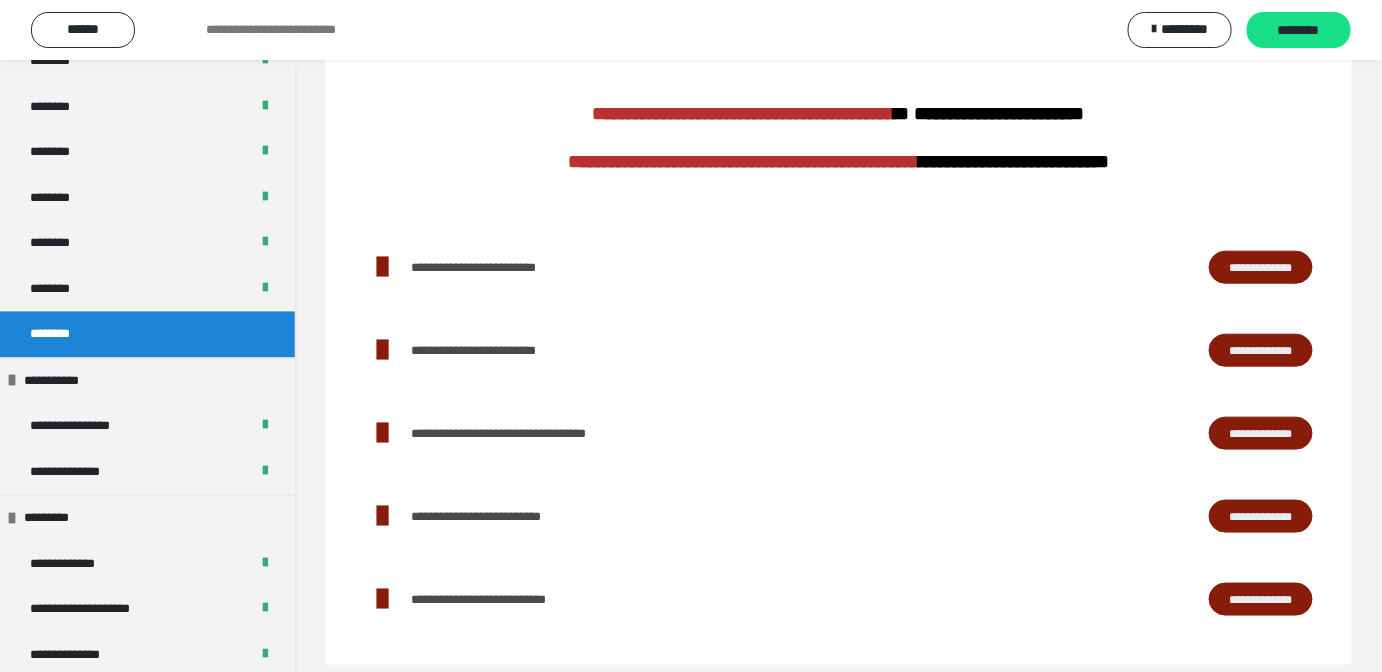 scroll, scrollTop: 536, scrollLeft: 0, axis: vertical 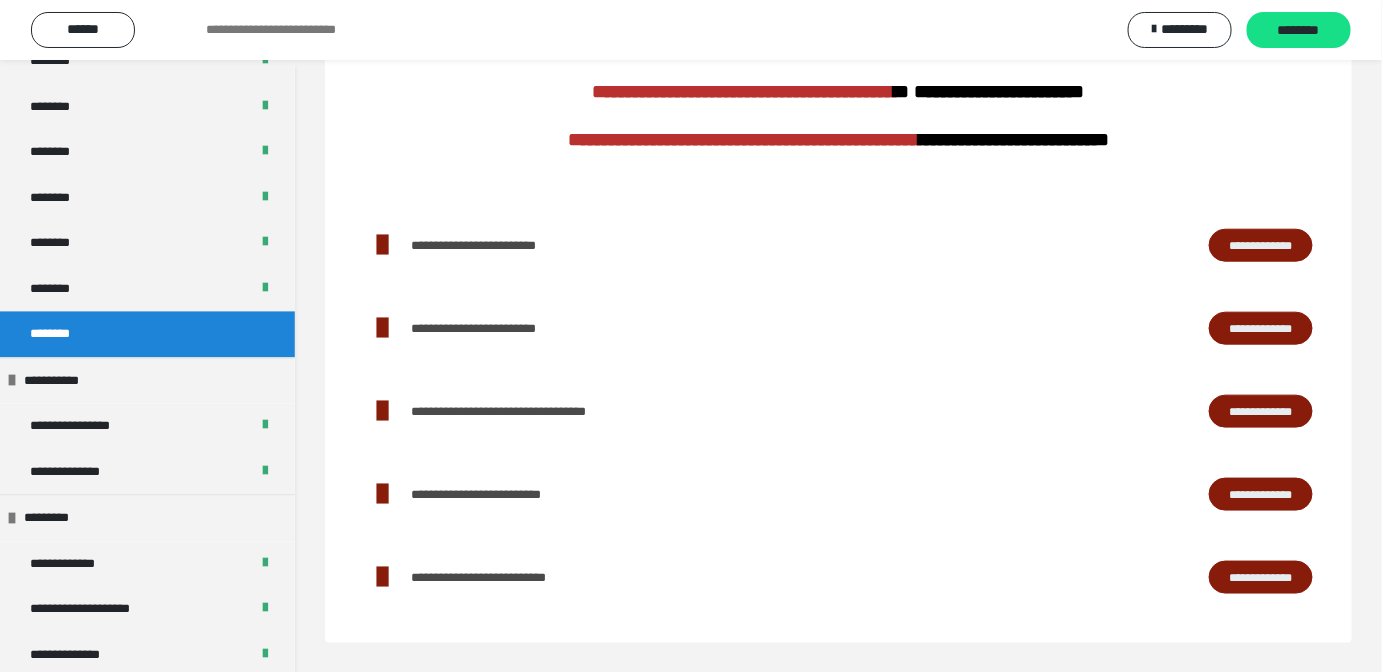 click on "**********" at bounding box center (1261, 328) 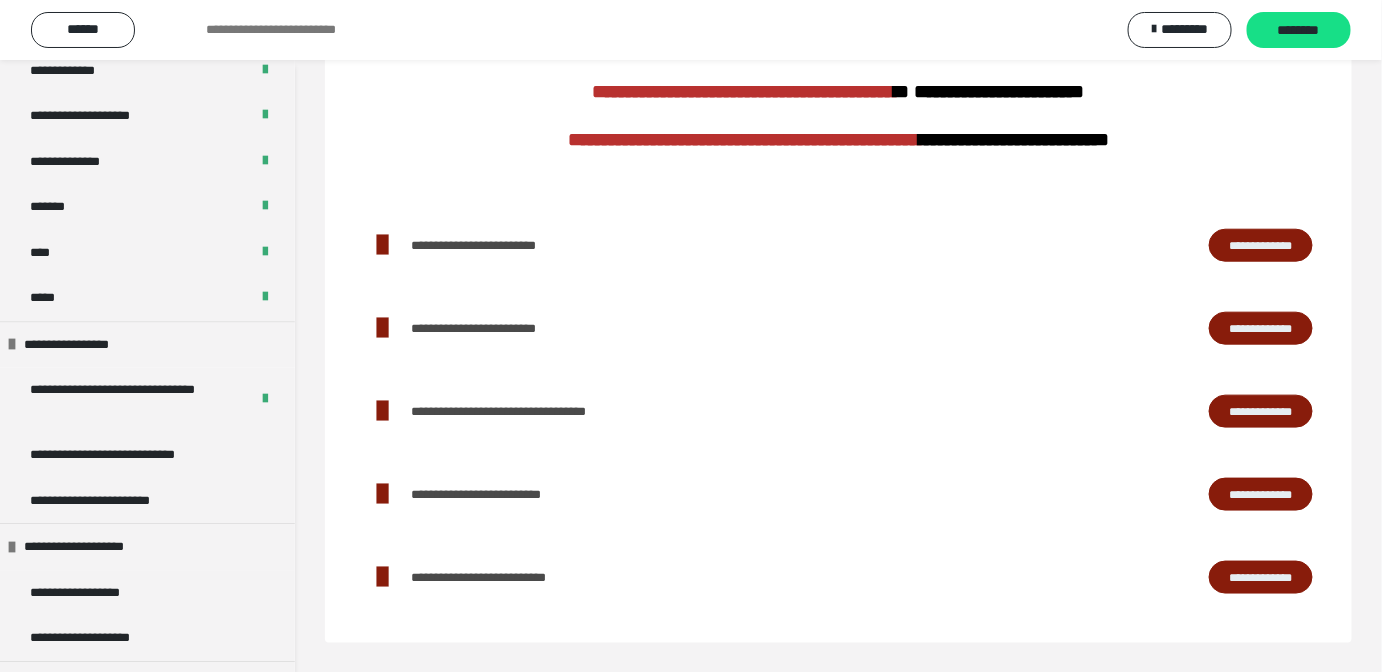 scroll, scrollTop: 1787, scrollLeft: 0, axis: vertical 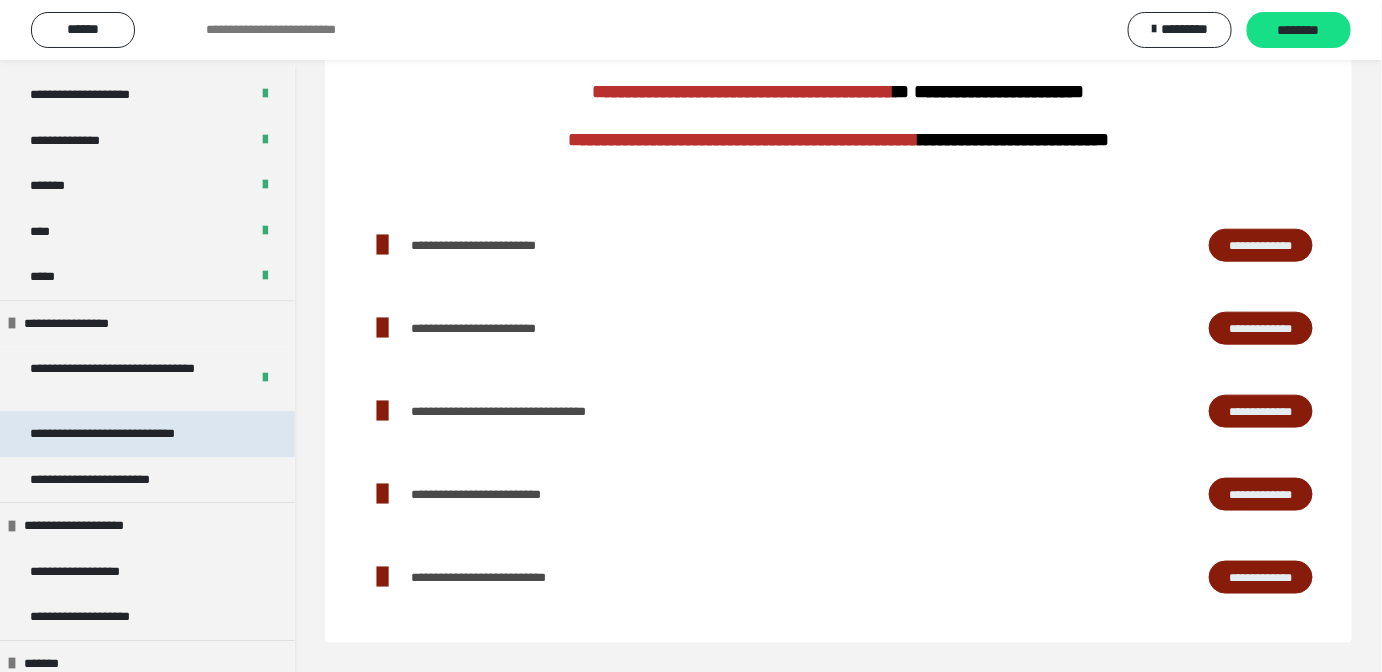 click on "**********" at bounding box center [131, 434] 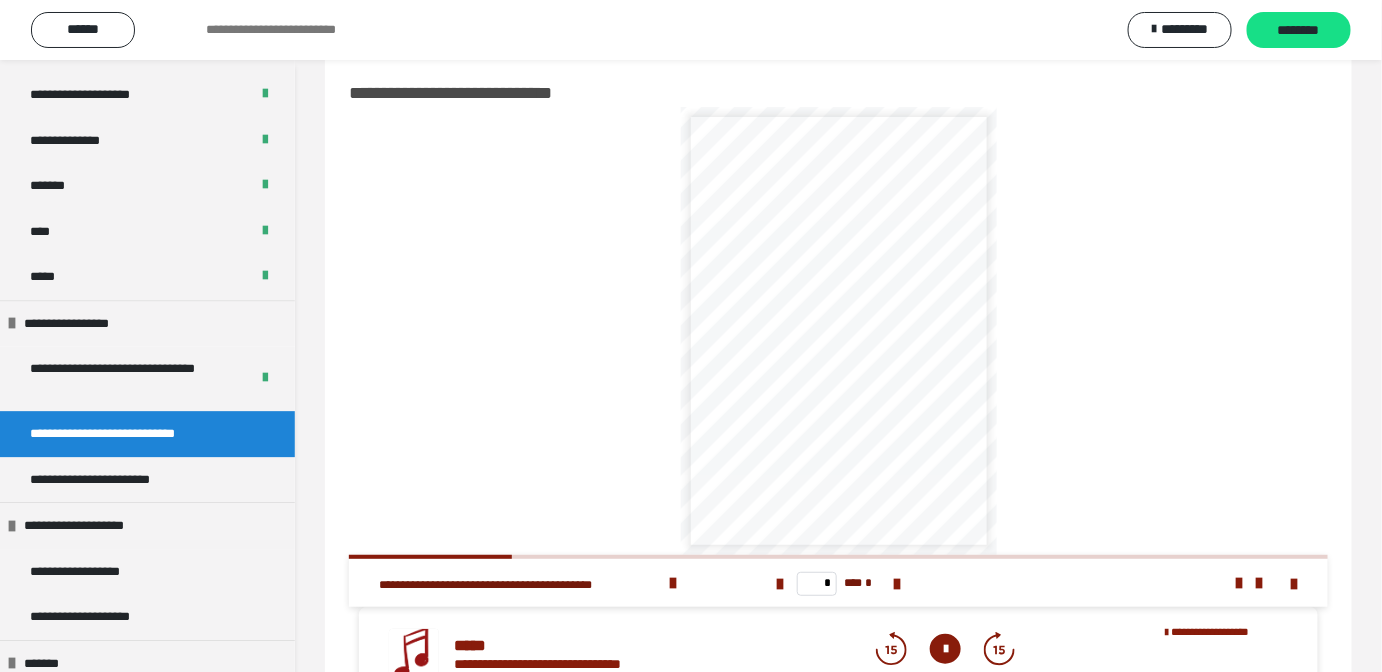 scroll, scrollTop: 0, scrollLeft: 0, axis: both 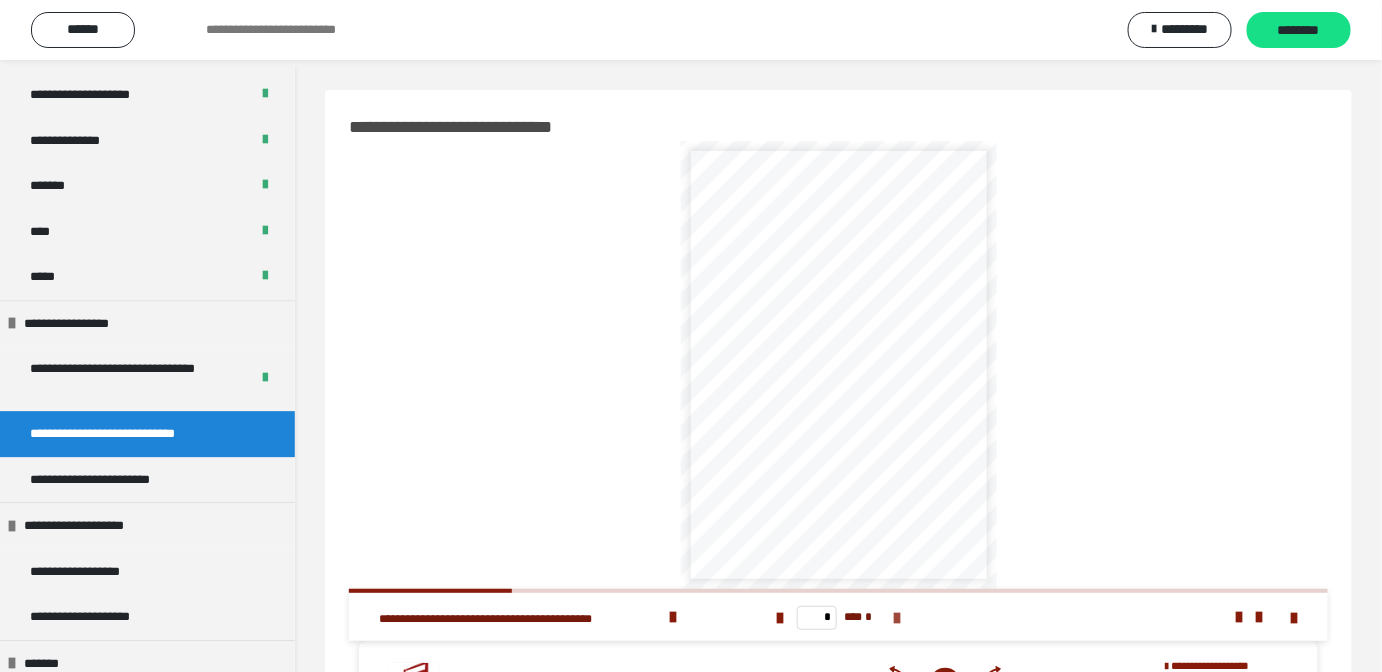 click at bounding box center [897, 618] 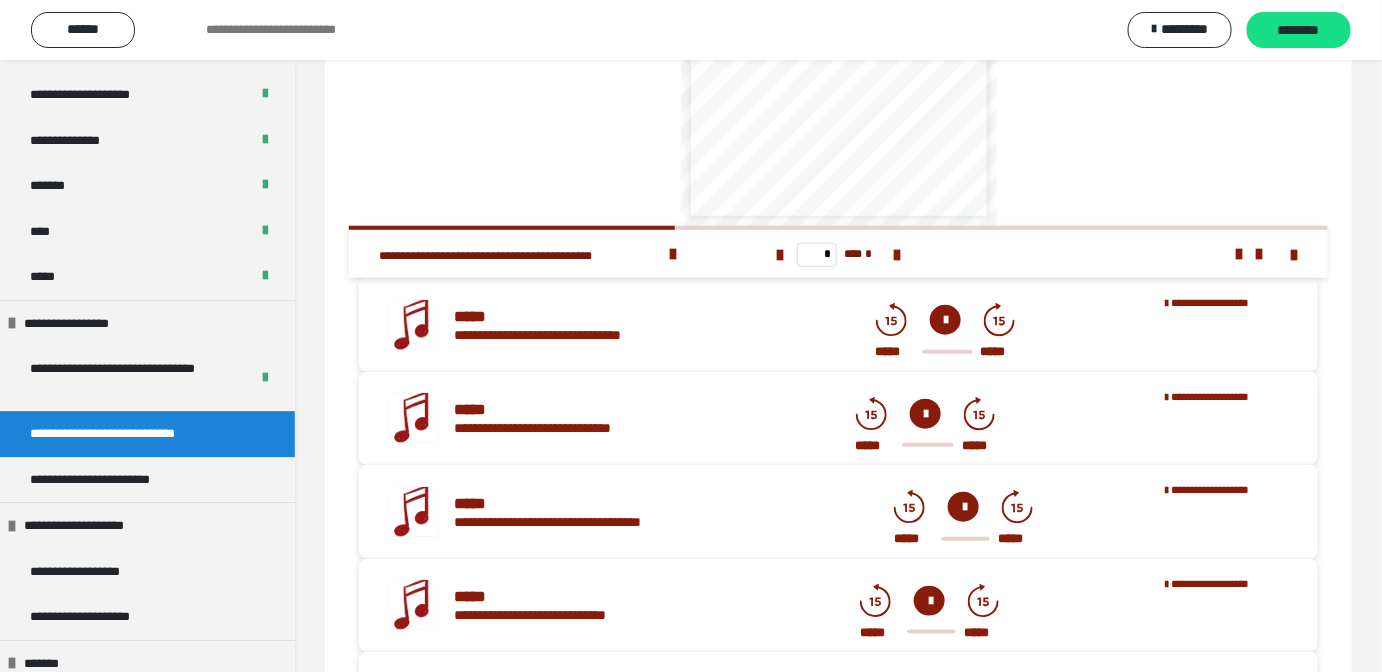 scroll, scrollTop: 0, scrollLeft: 0, axis: both 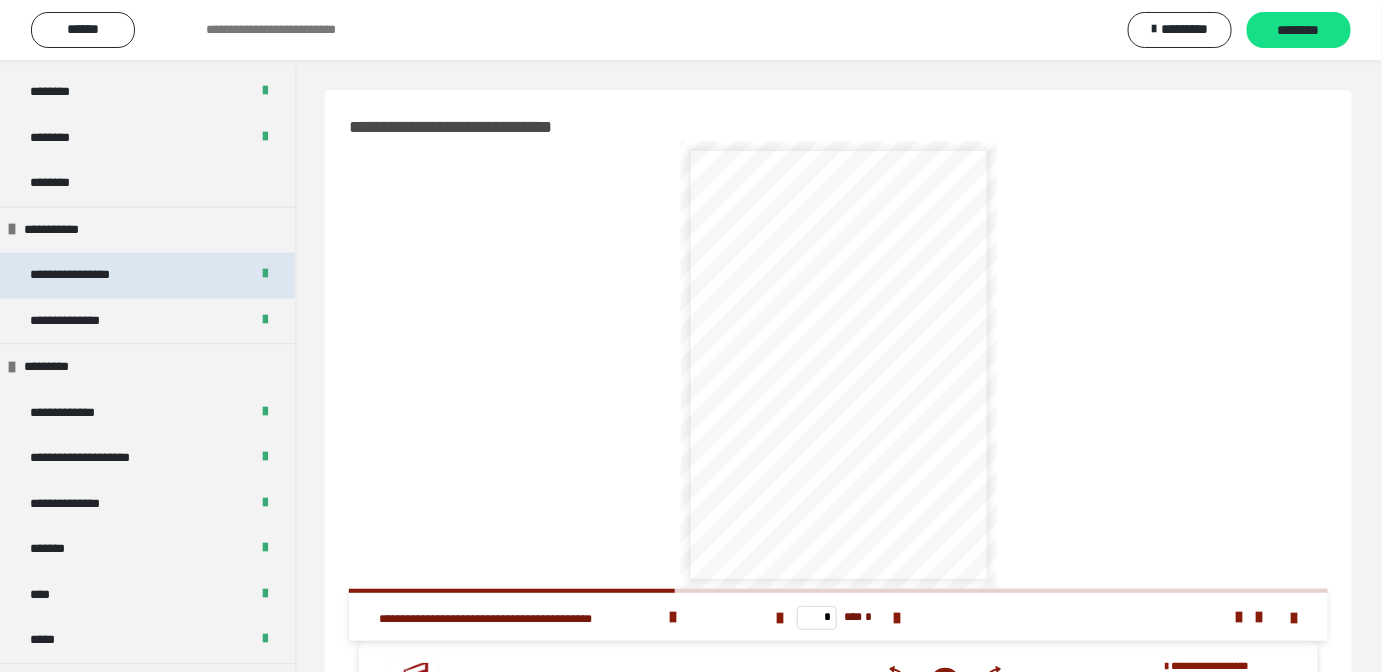 click on "**********" at bounding box center [95, 275] 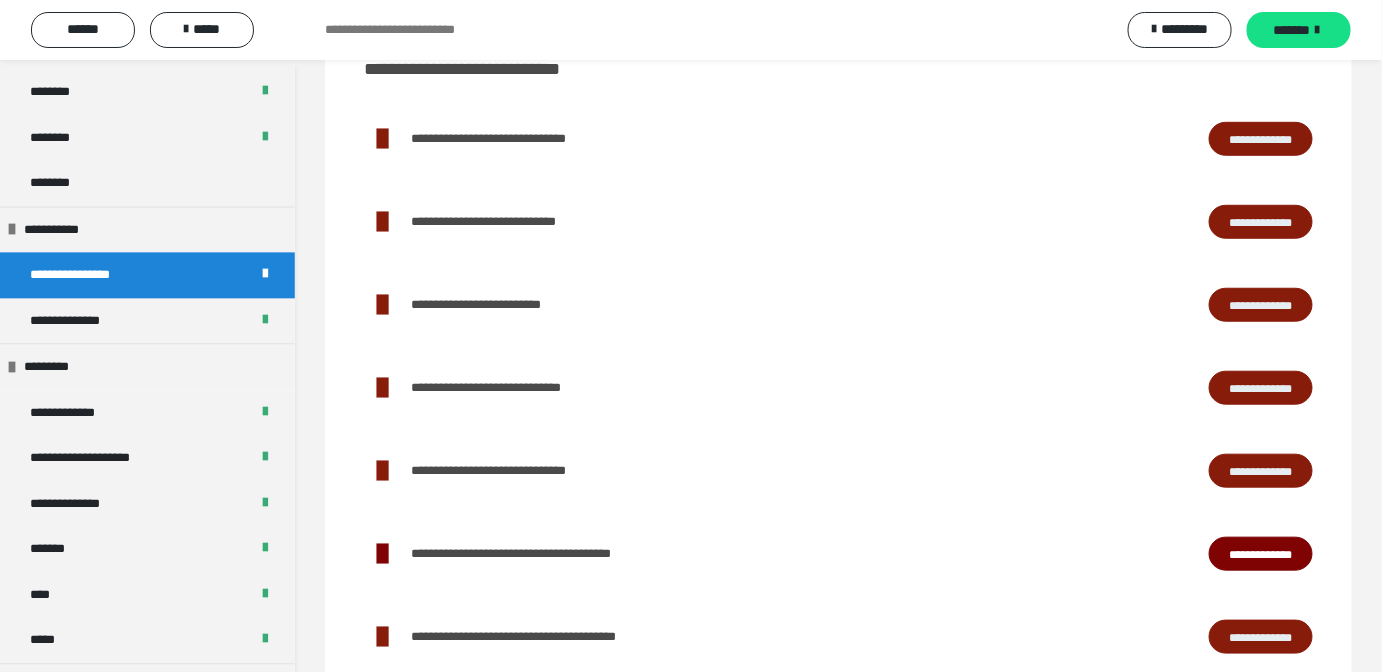 scroll, scrollTop: 337, scrollLeft: 0, axis: vertical 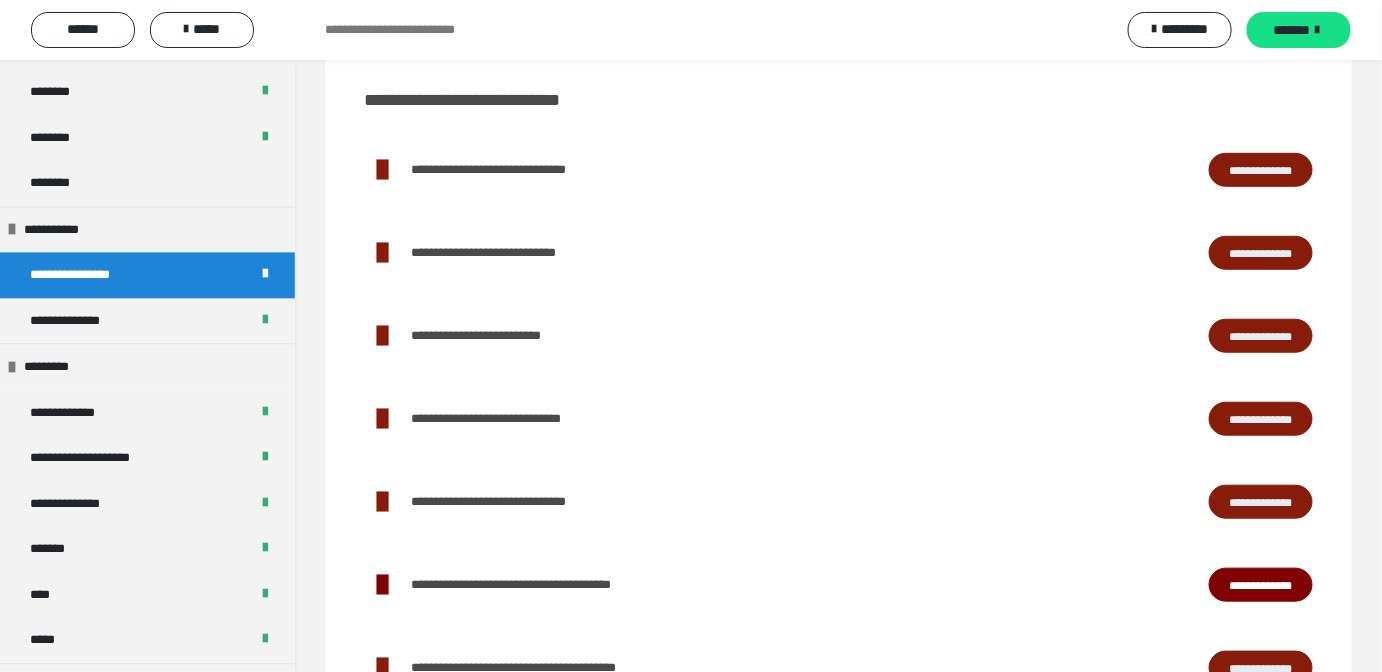 click on "**********" at bounding box center [1261, 169] 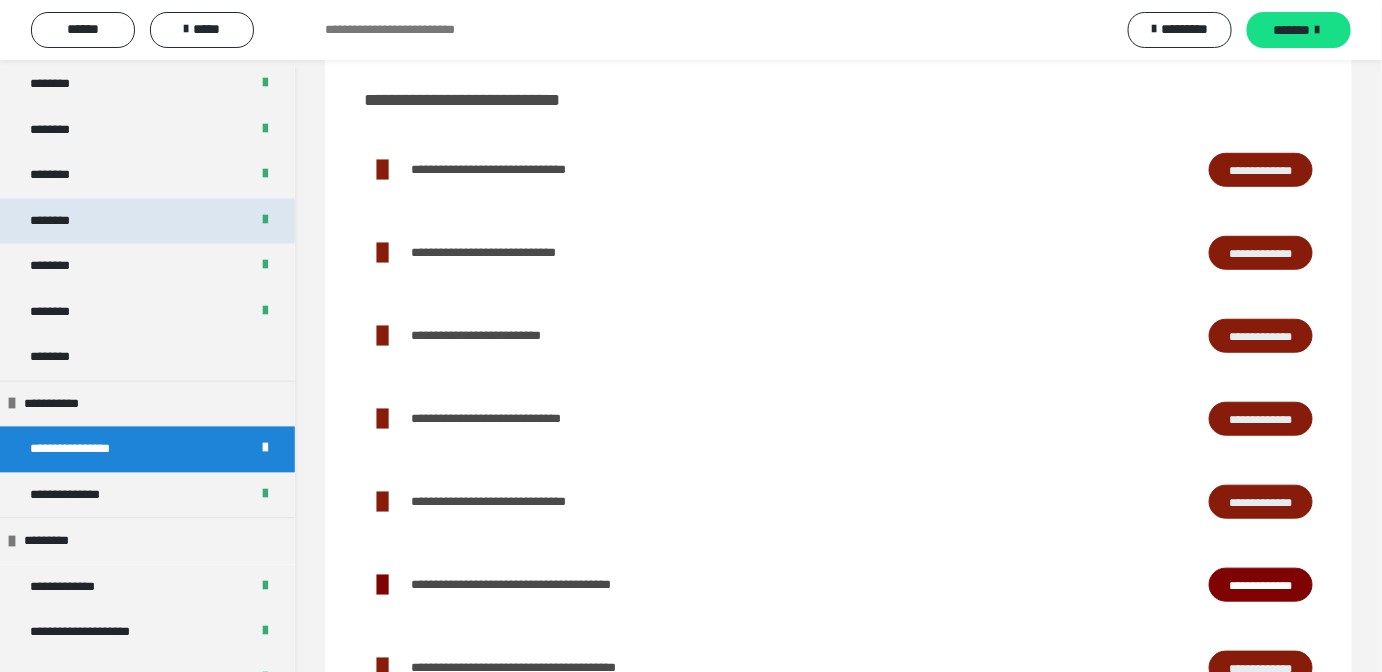 scroll, scrollTop: 1242, scrollLeft: 0, axis: vertical 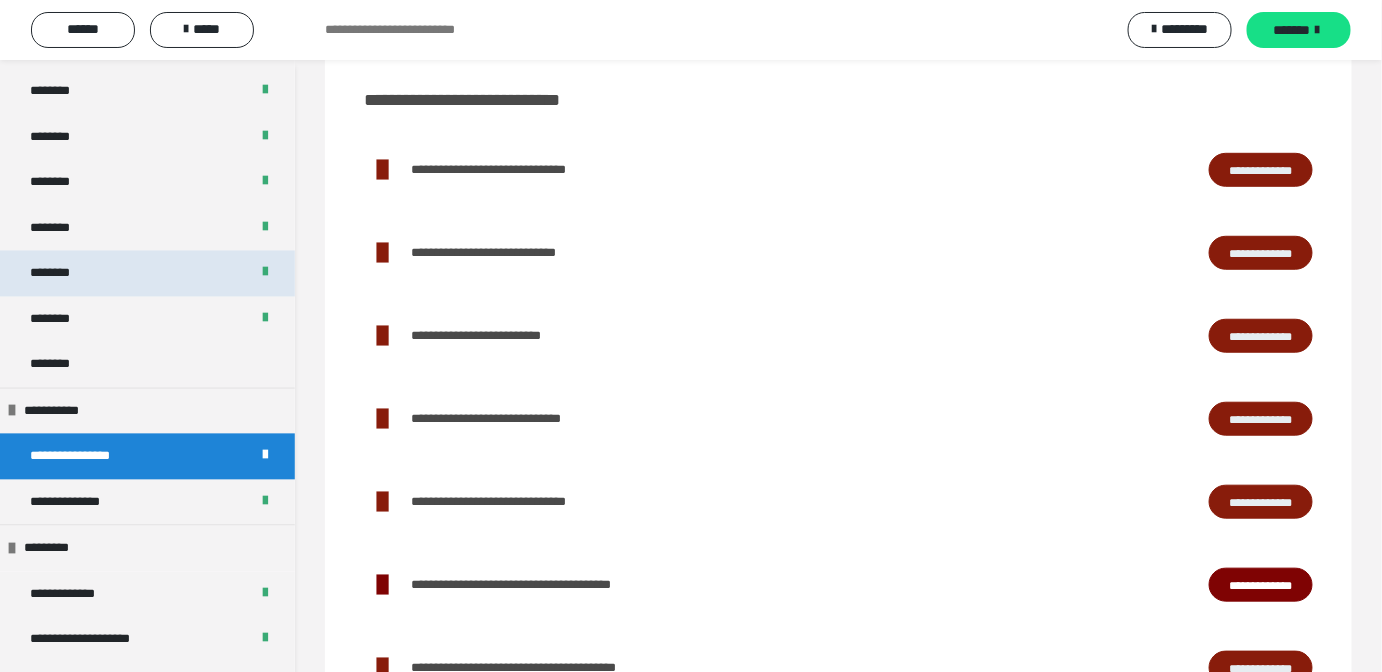click on "********" at bounding box center [147, 274] 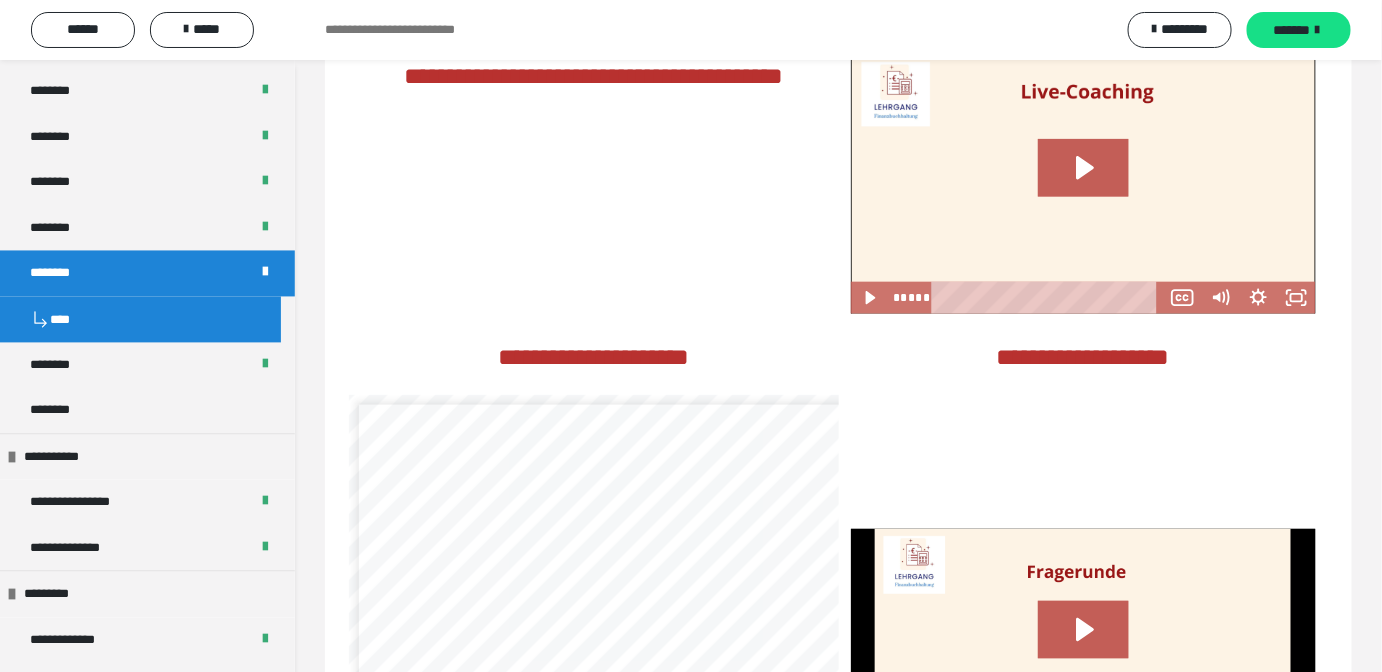 scroll, scrollTop: 3240, scrollLeft: 0, axis: vertical 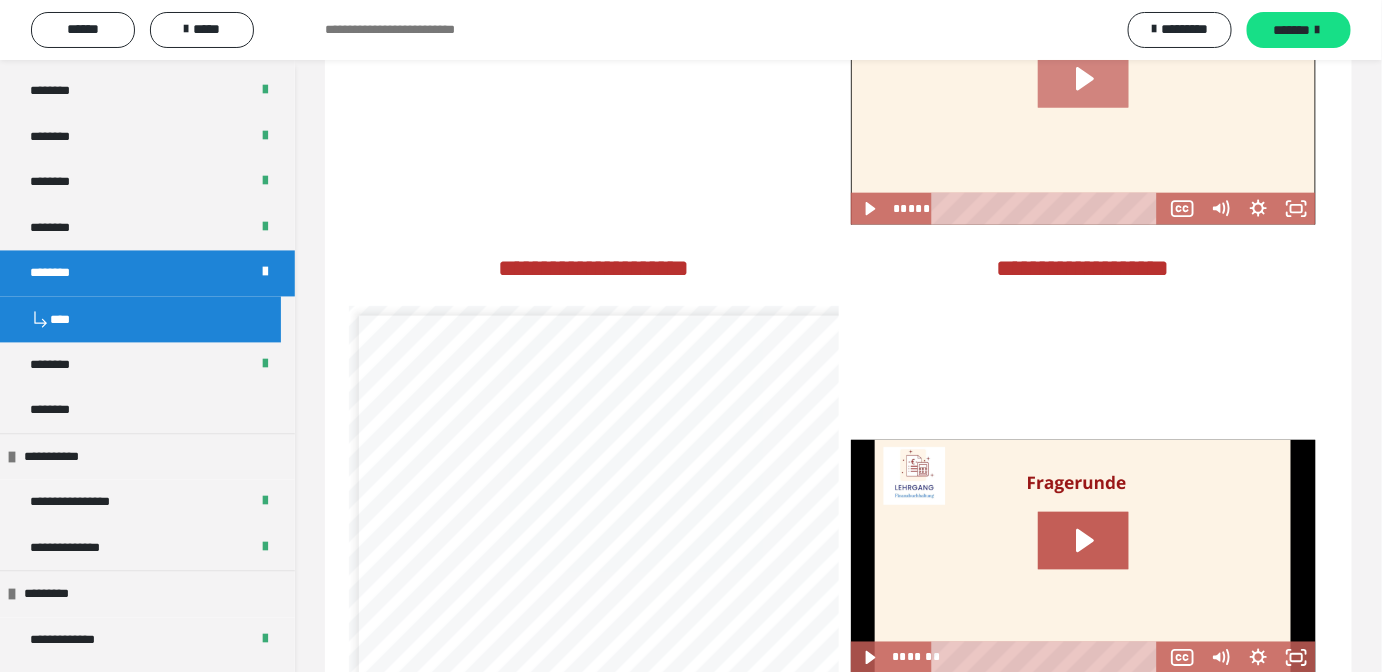 click 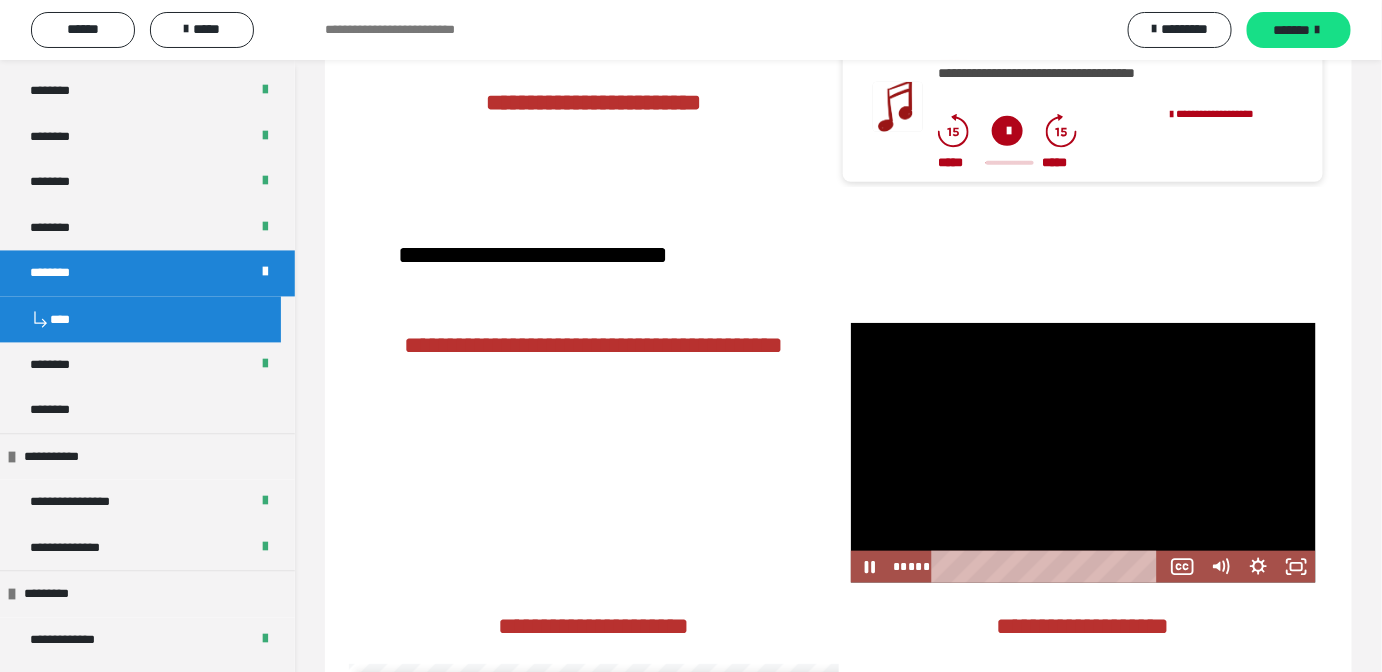 scroll, scrollTop: 2877, scrollLeft: 0, axis: vertical 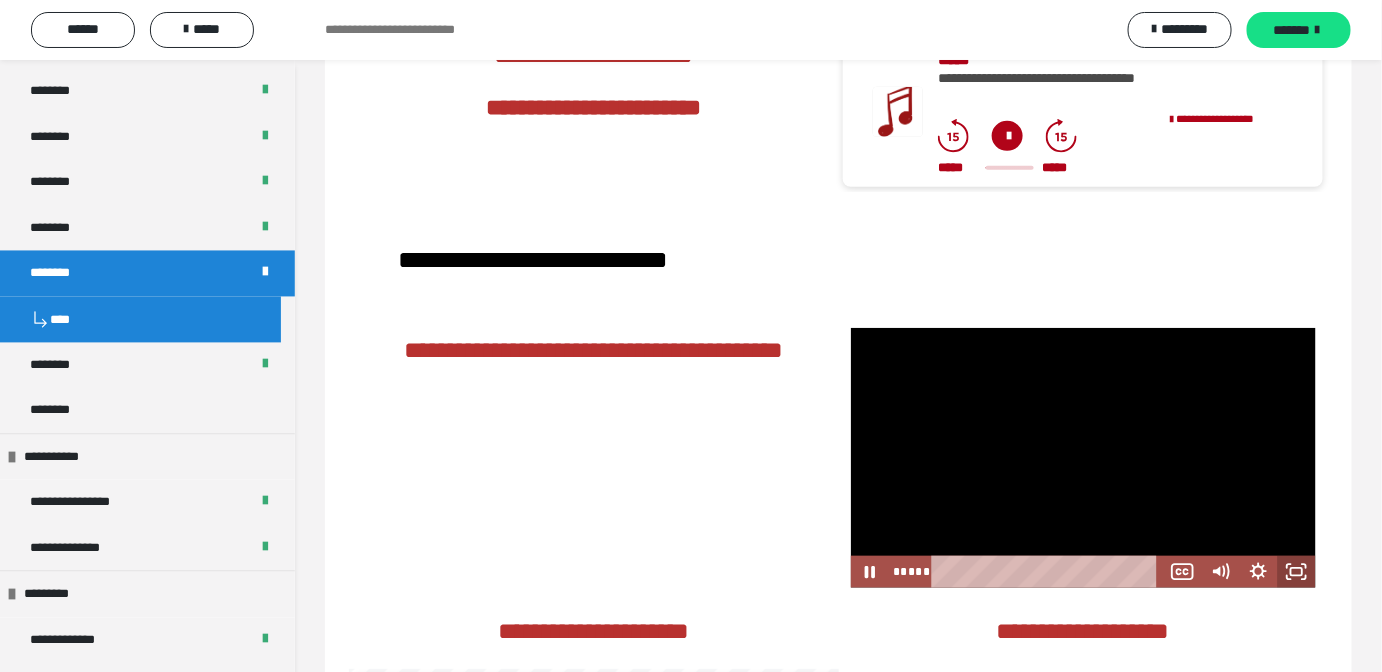 drag, startPoint x: 1295, startPoint y: 571, endPoint x: 1296, endPoint y: 650, distance: 79.00633 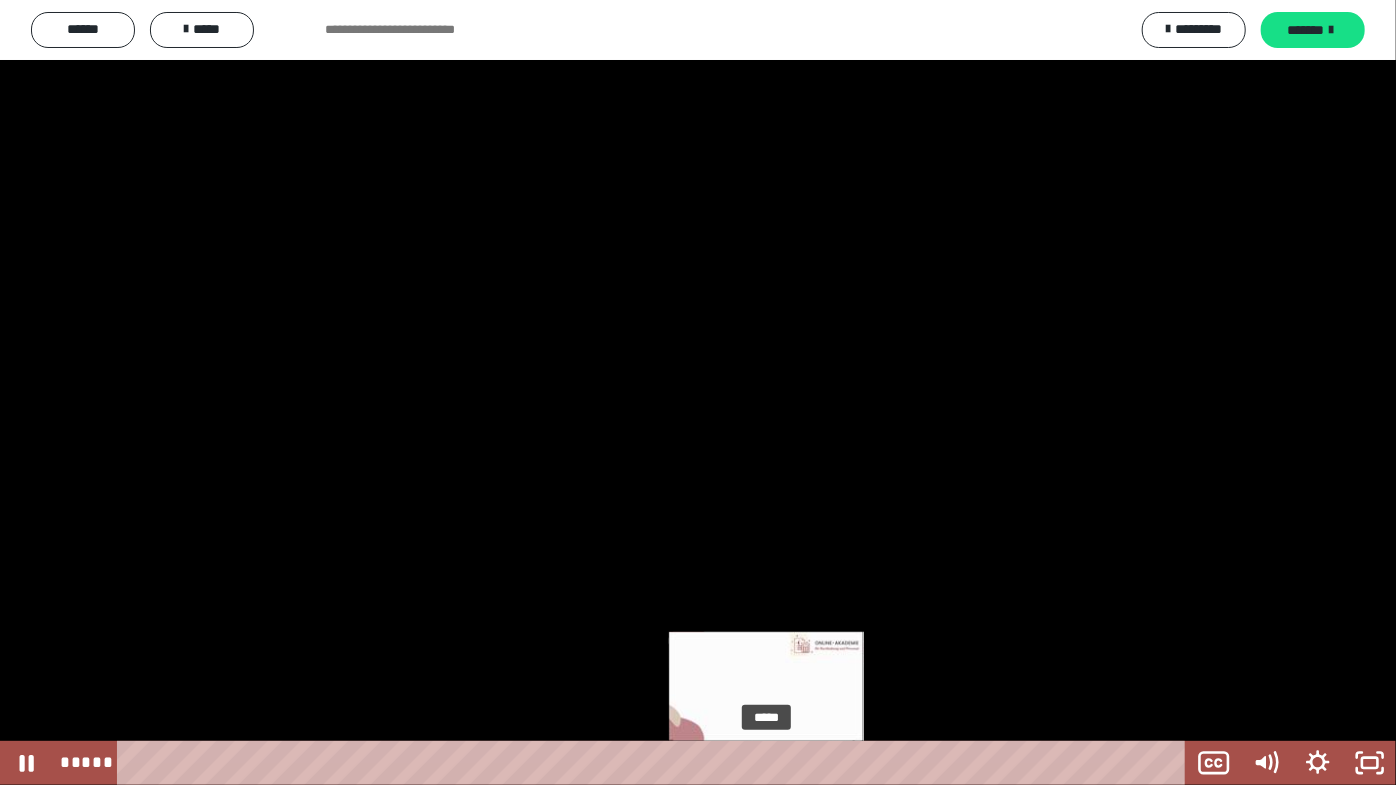 click at bounding box center (766, 763) 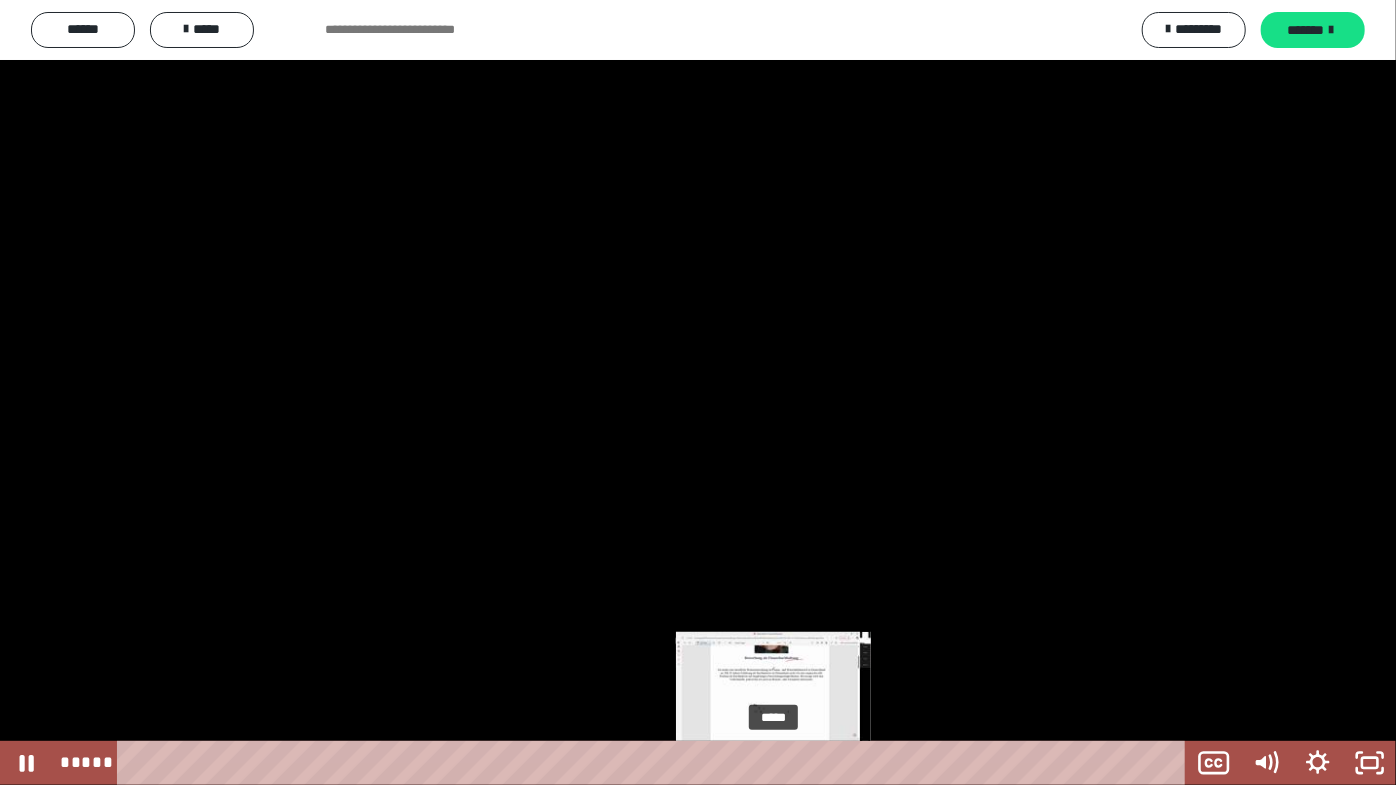 click on "*****" at bounding box center (655, 763) 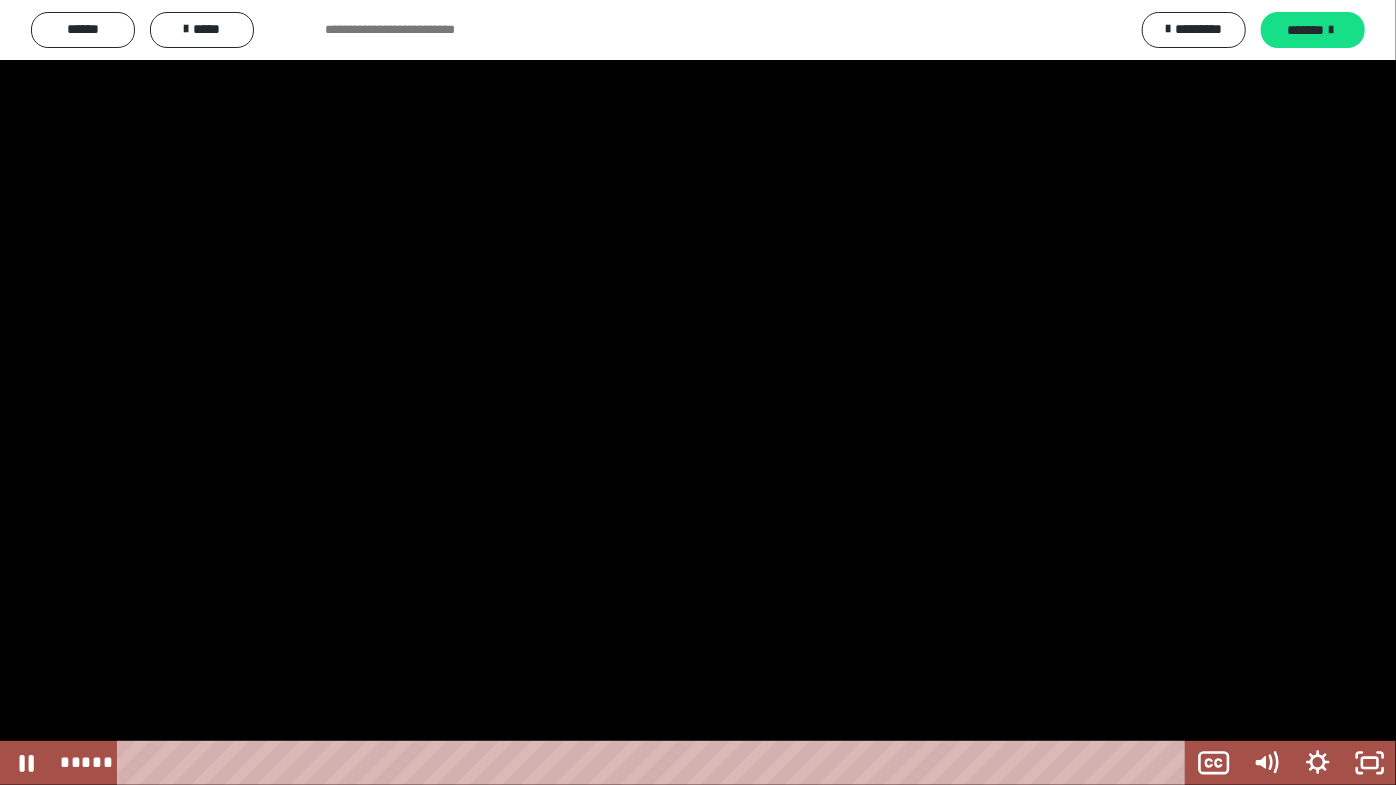click at bounding box center [698, 392] 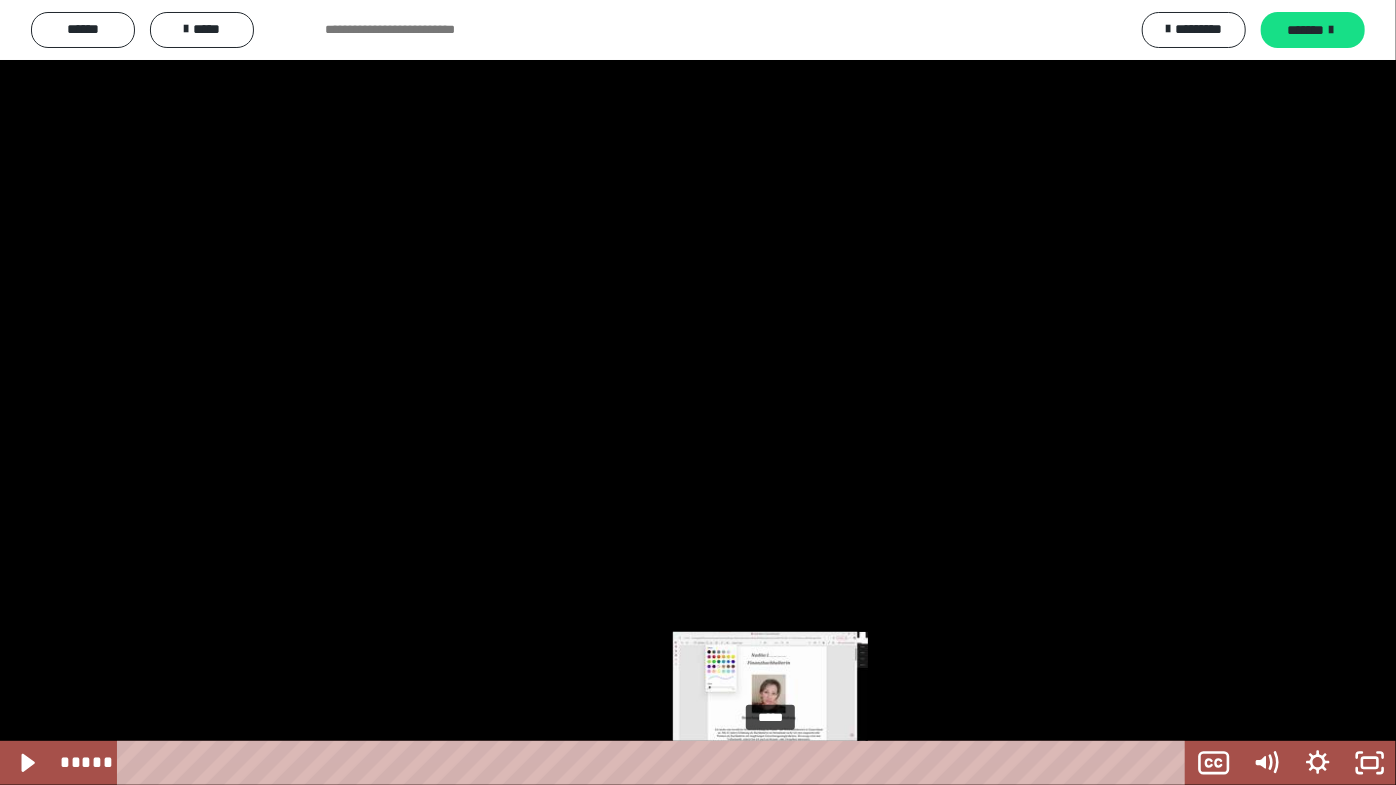 click at bounding box center [770, 763] 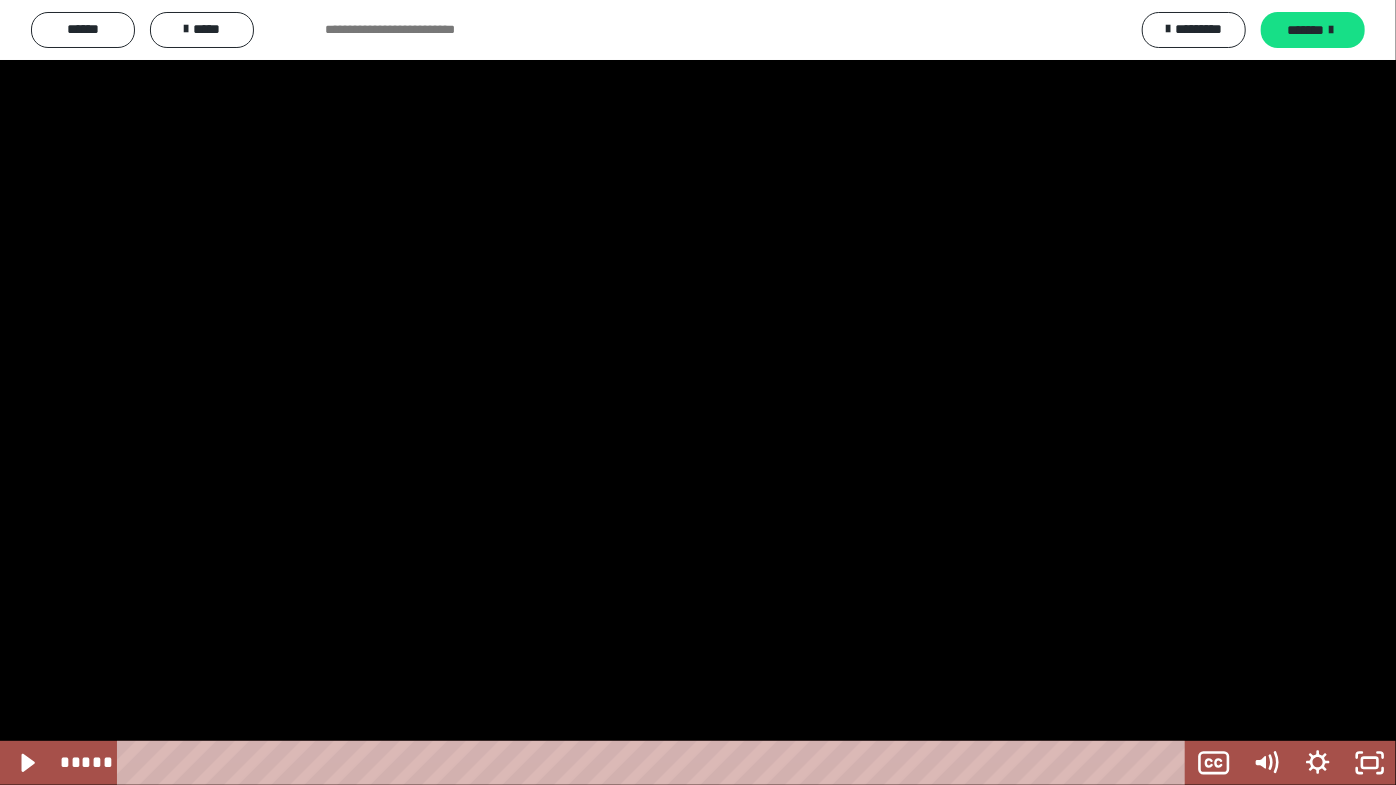 click at bounding box center (698, 392) 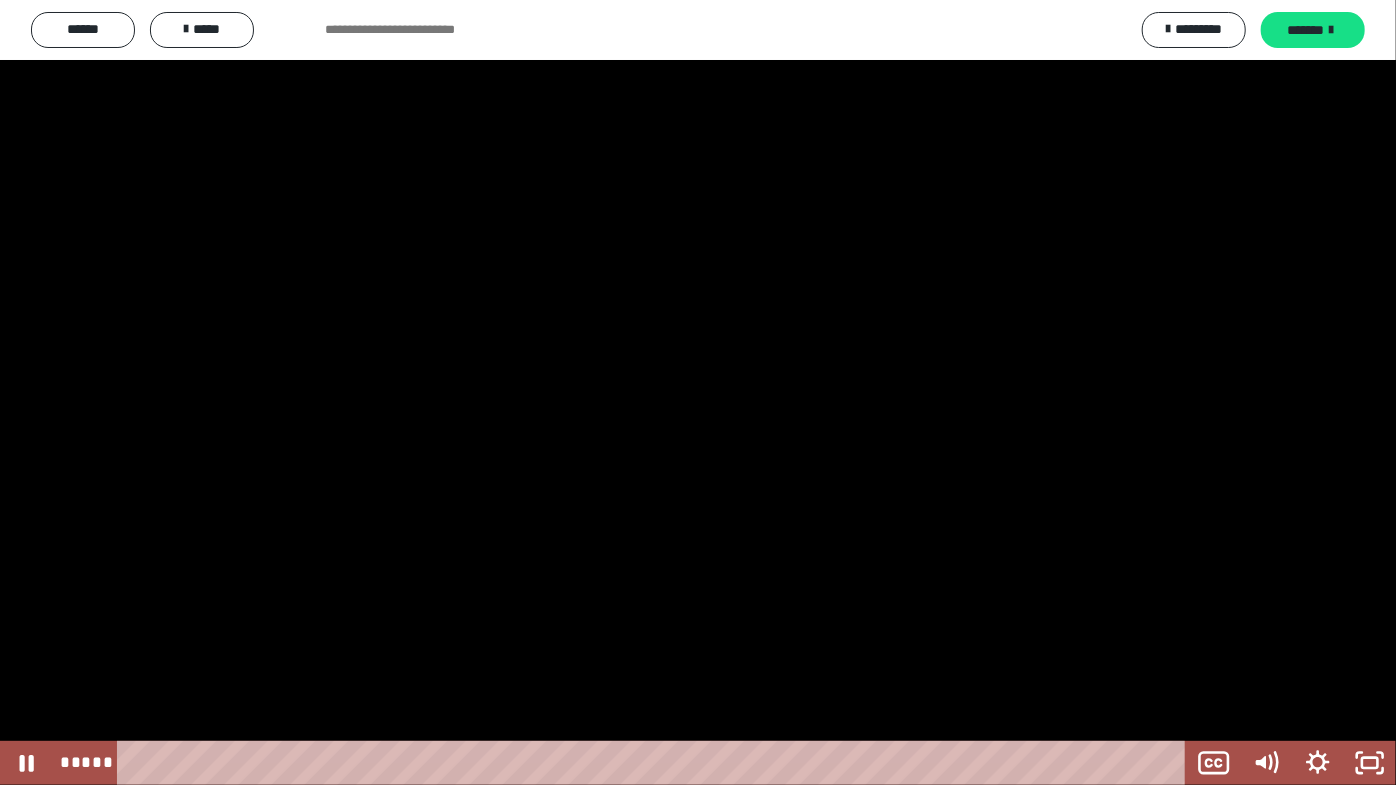click at bounding box center [698, 392] 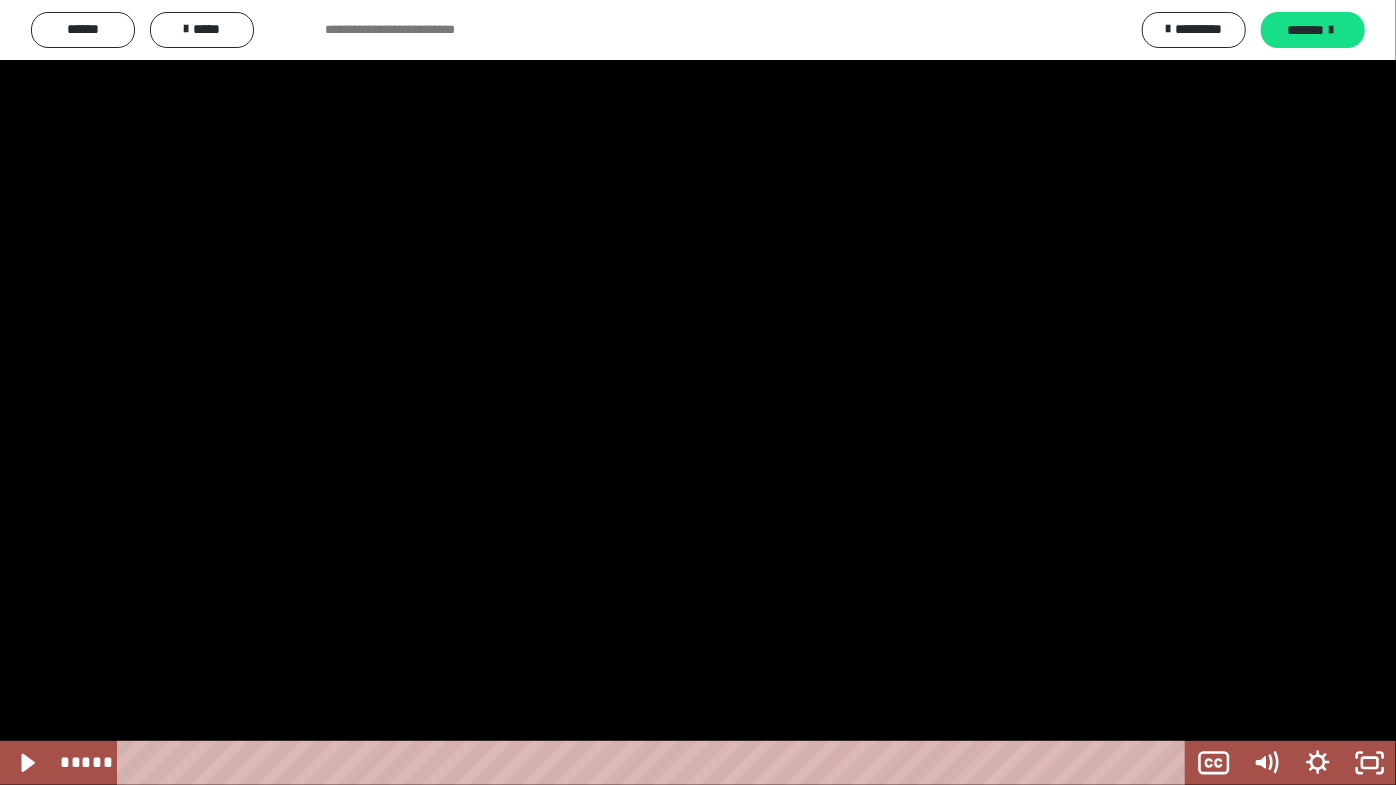 click at bounding box center [698, 392] 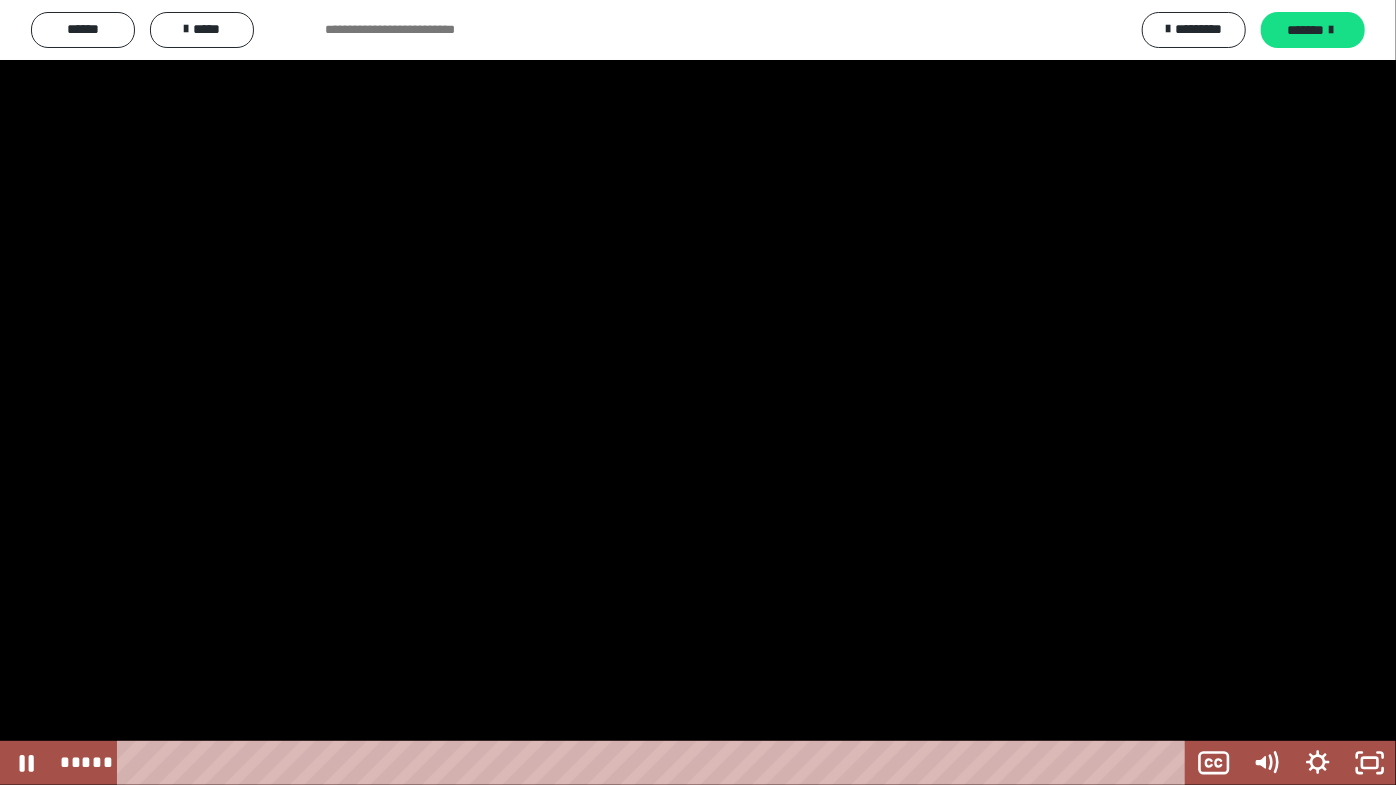 click at bounding box center (698, 392) 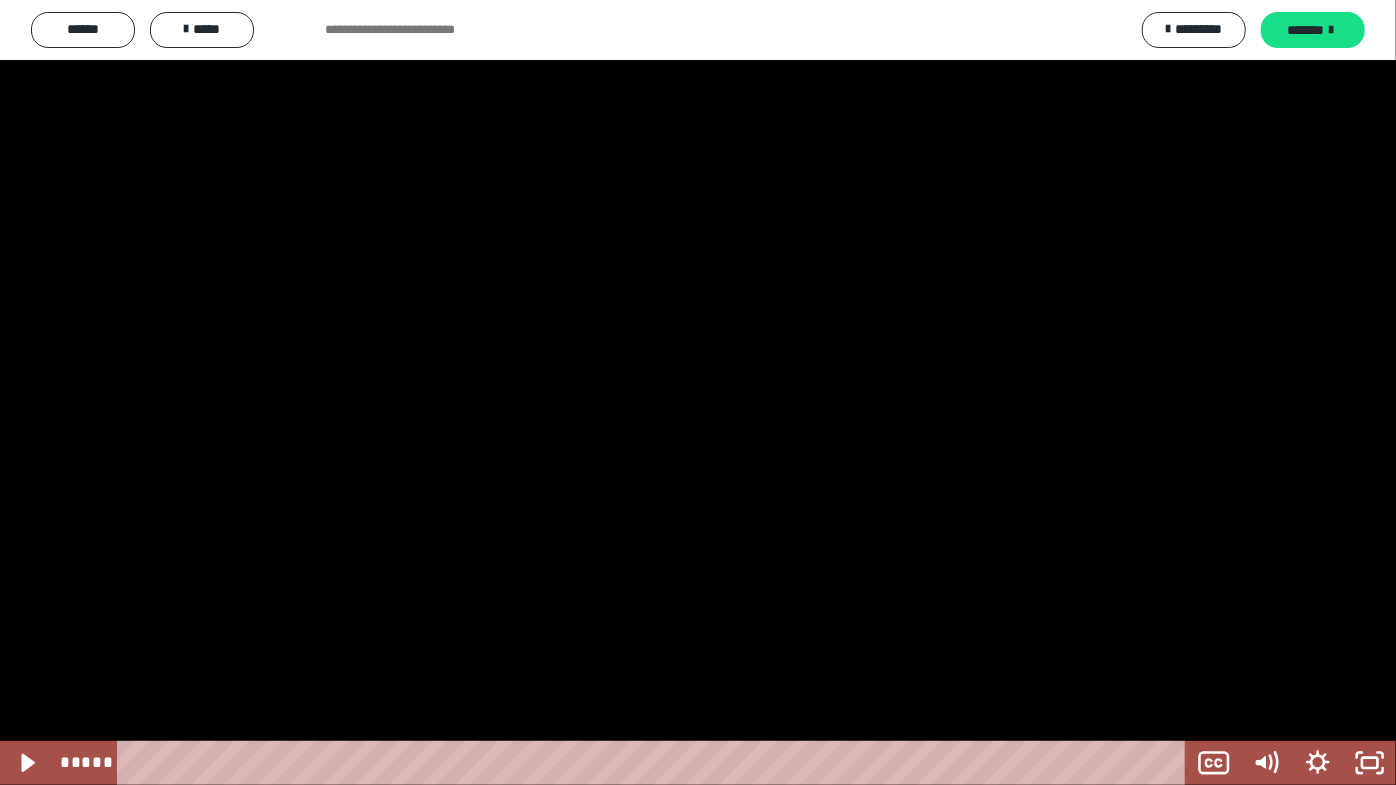 click at bounding box center [698, 392] 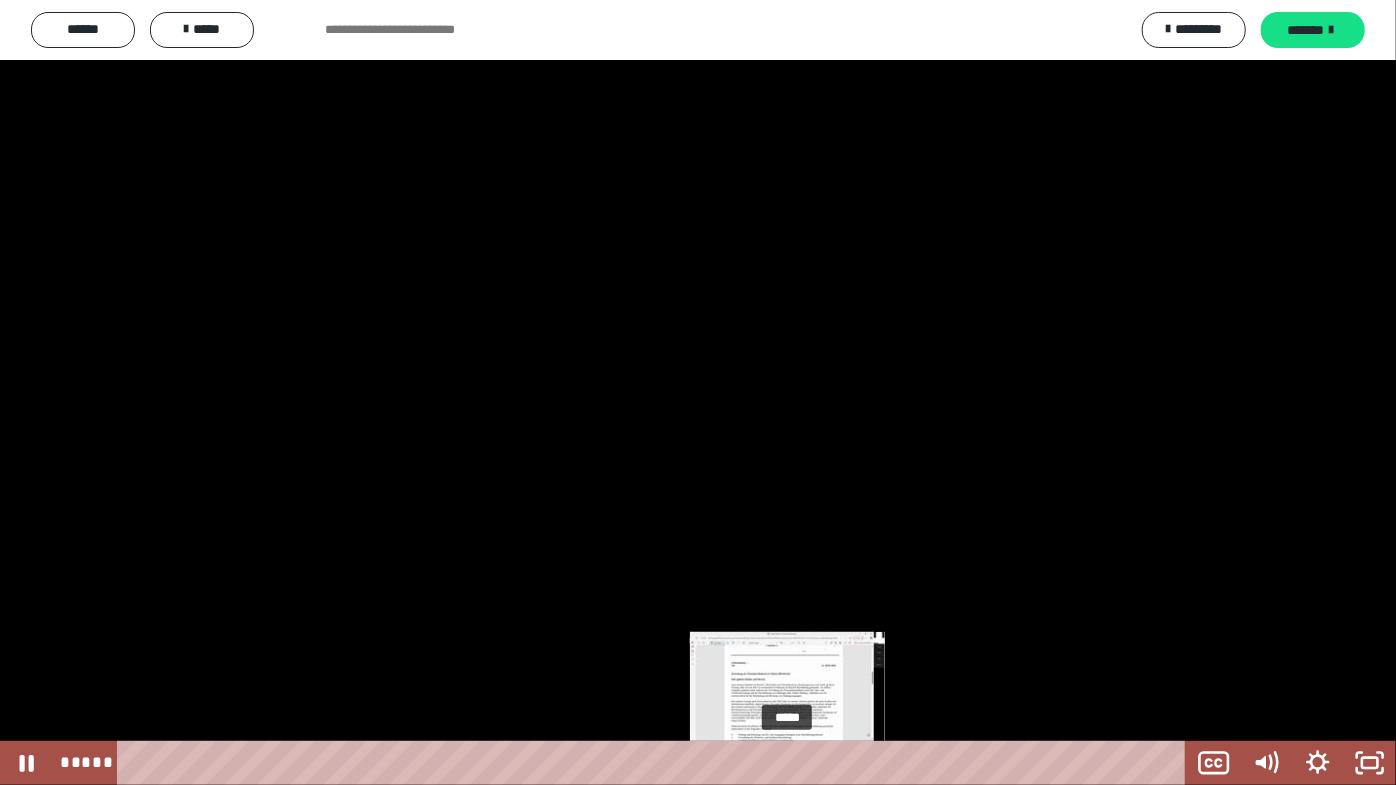 click at bounding box center (787, 763) 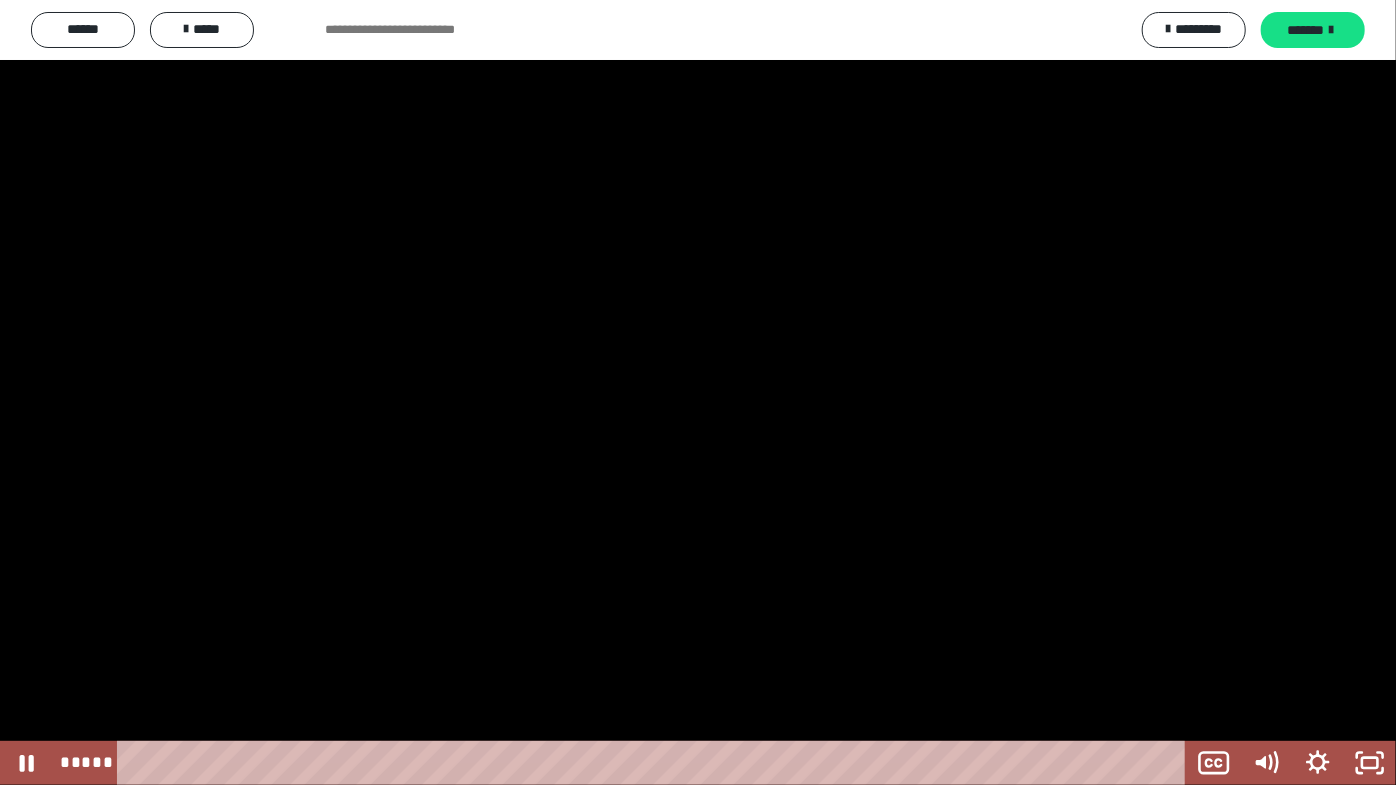 click at bounding box center (698, 392) 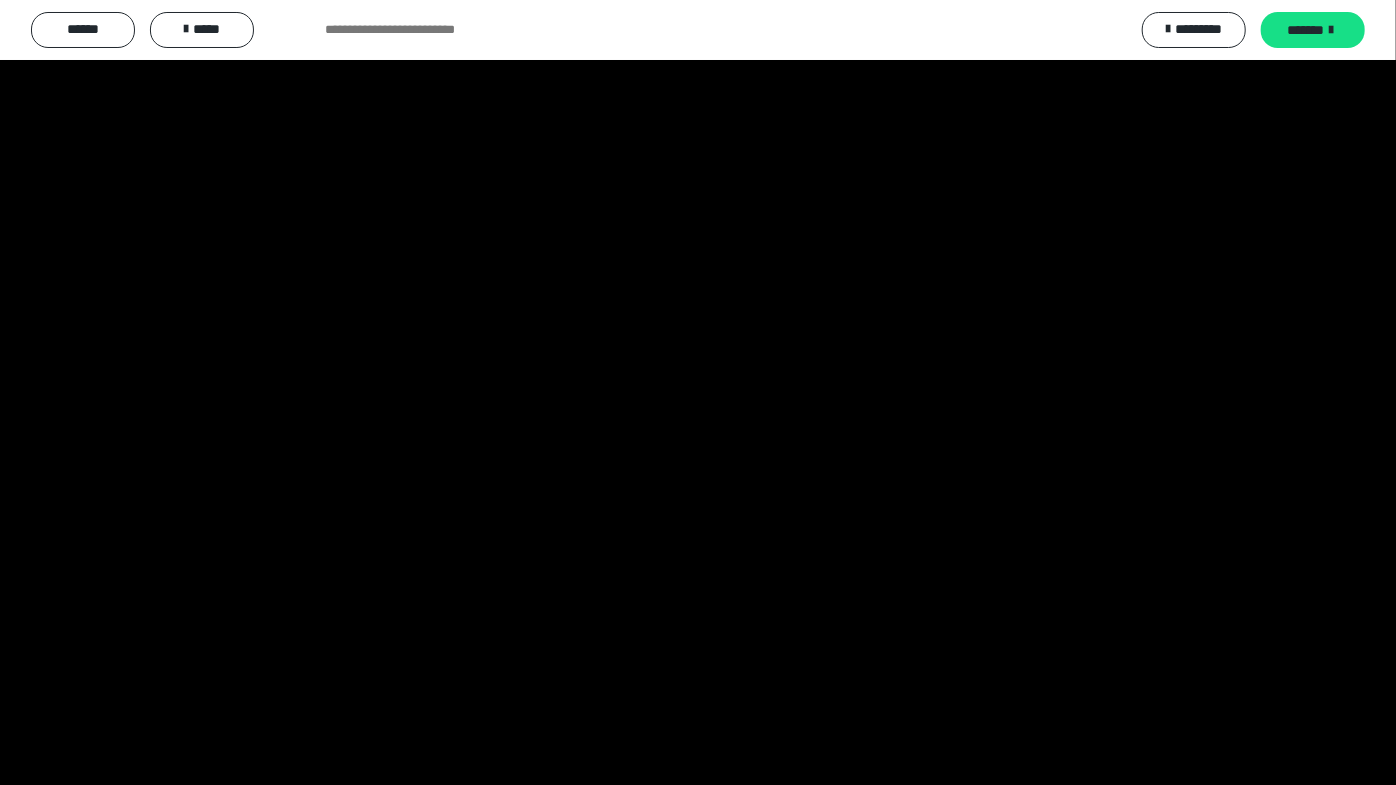 click at bounding box center [698, 392] 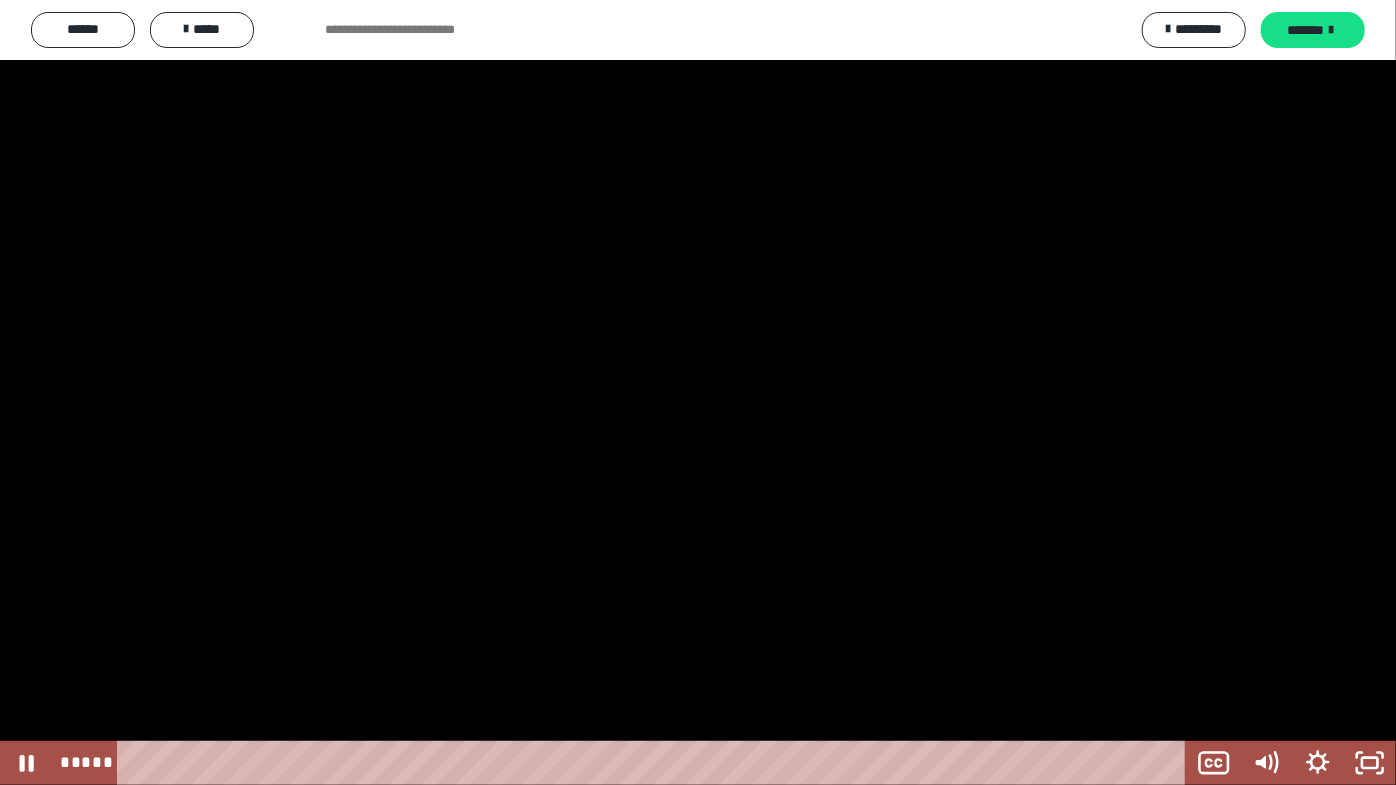 click at bounding box center (698, 392) 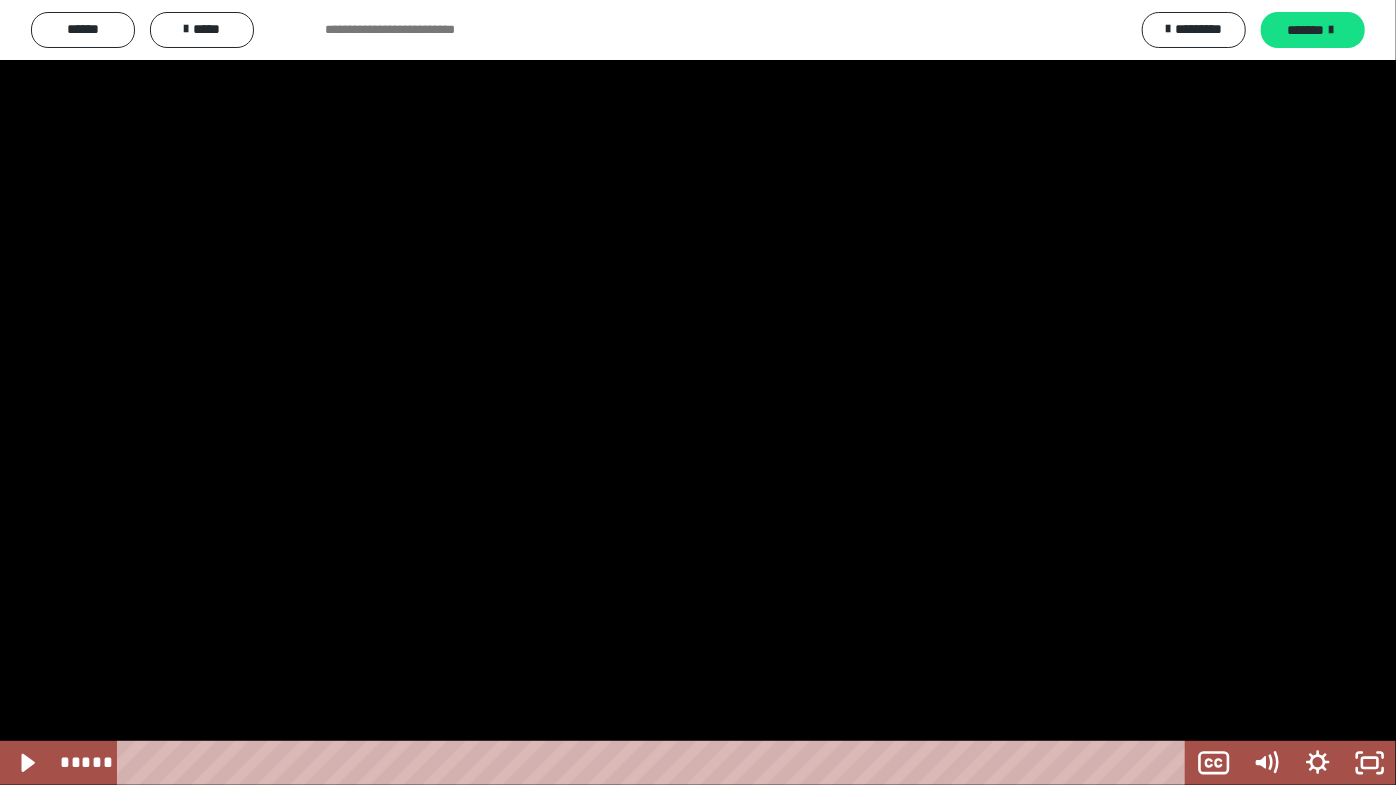 click at bounding box center (698, 392) 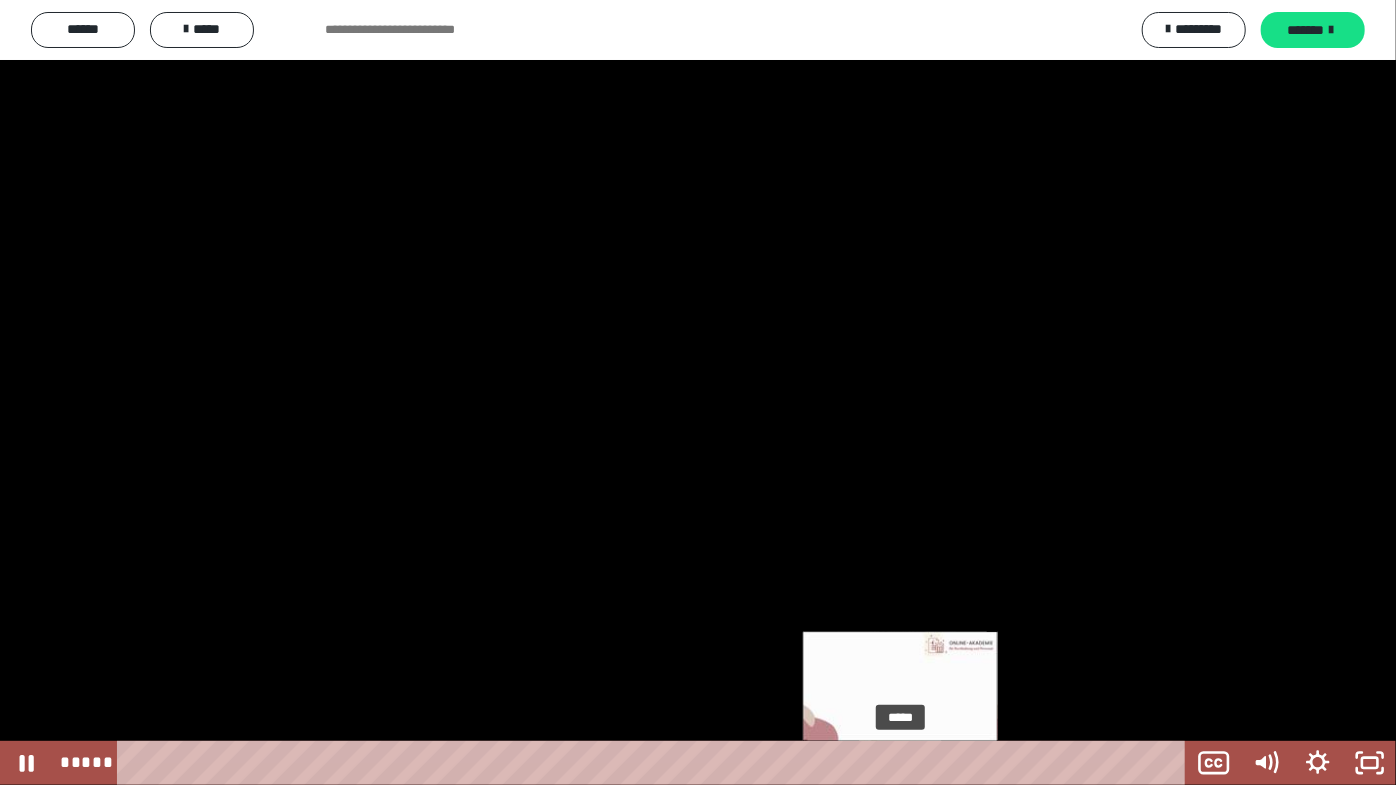 click on "*****" at bounding box center (655, 763) 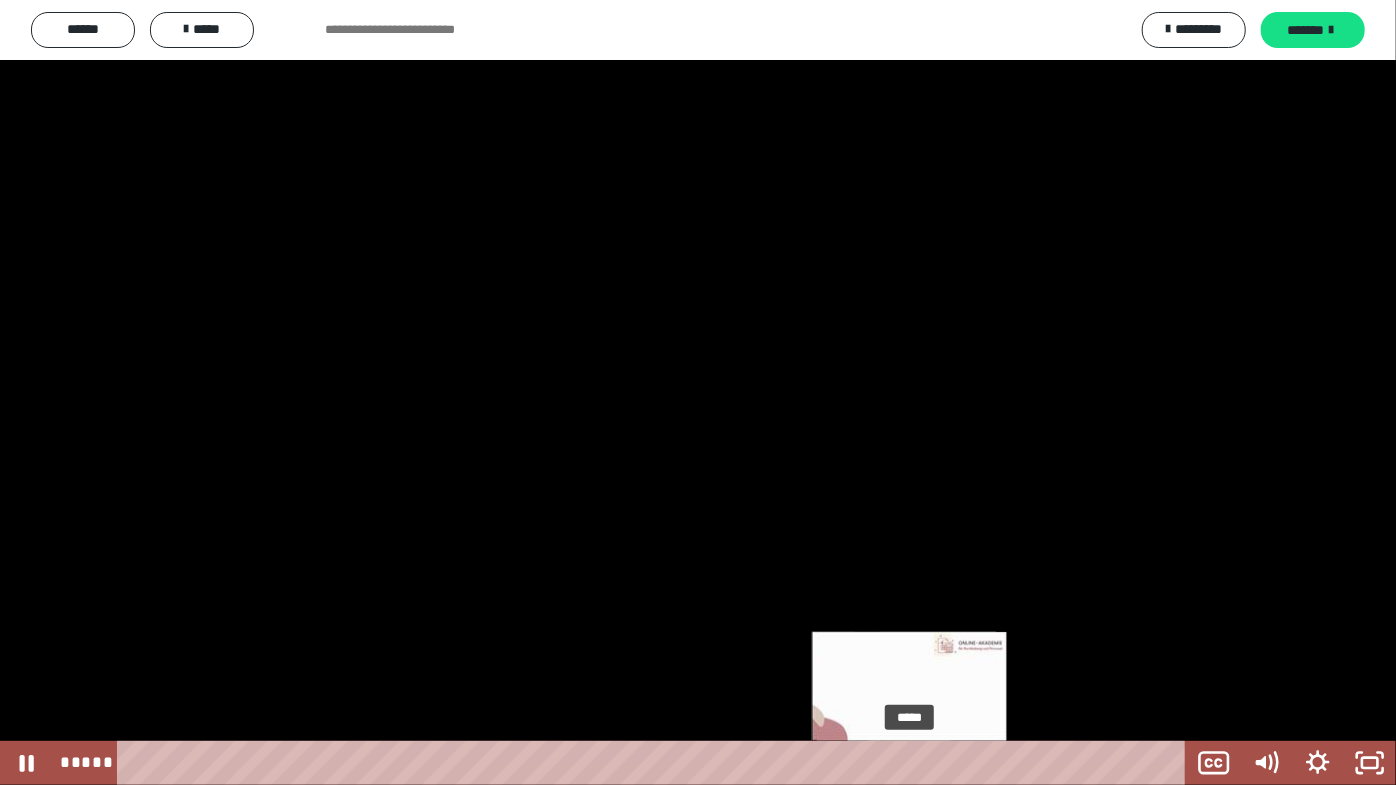 click on "*****" at bounding box center (655, 763) 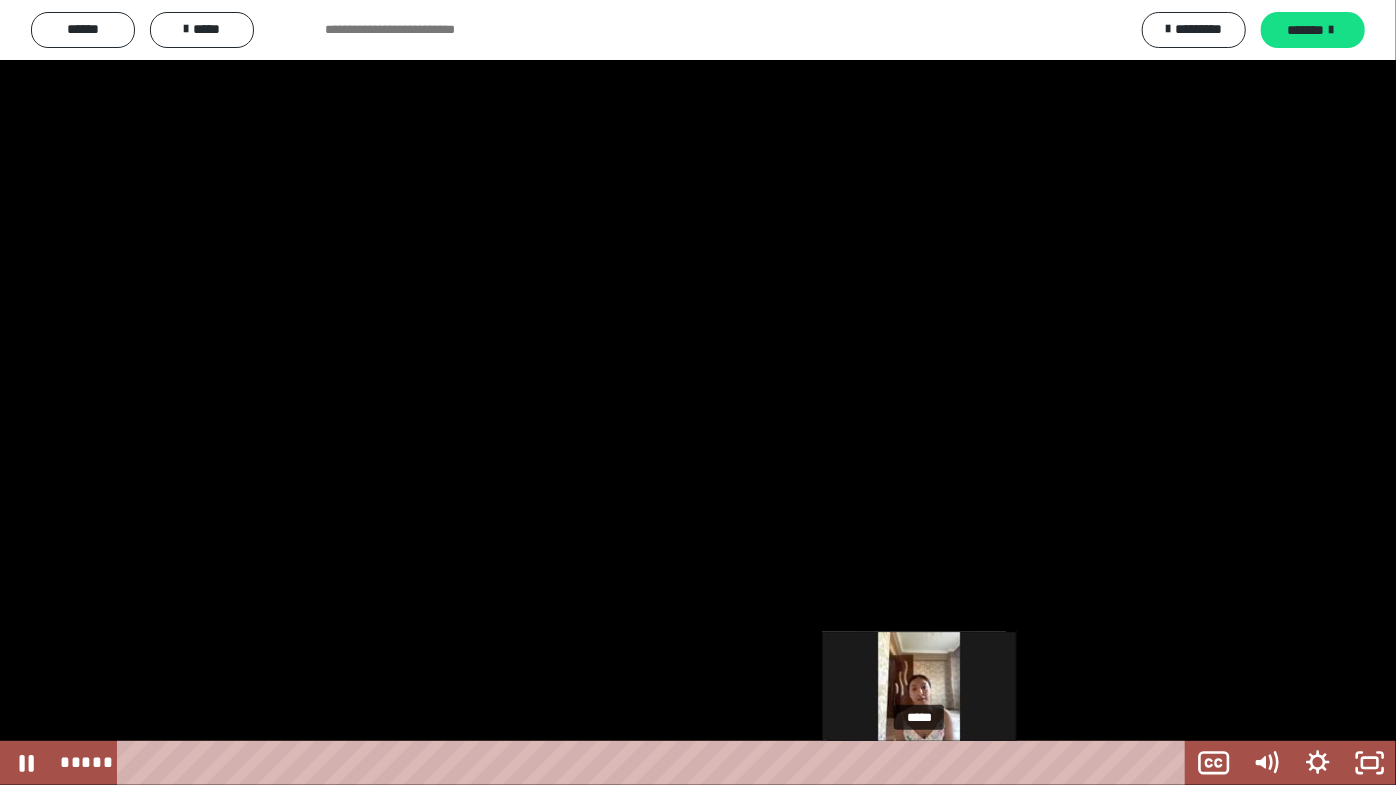 click on "*****" at bounding box center (655, 763) 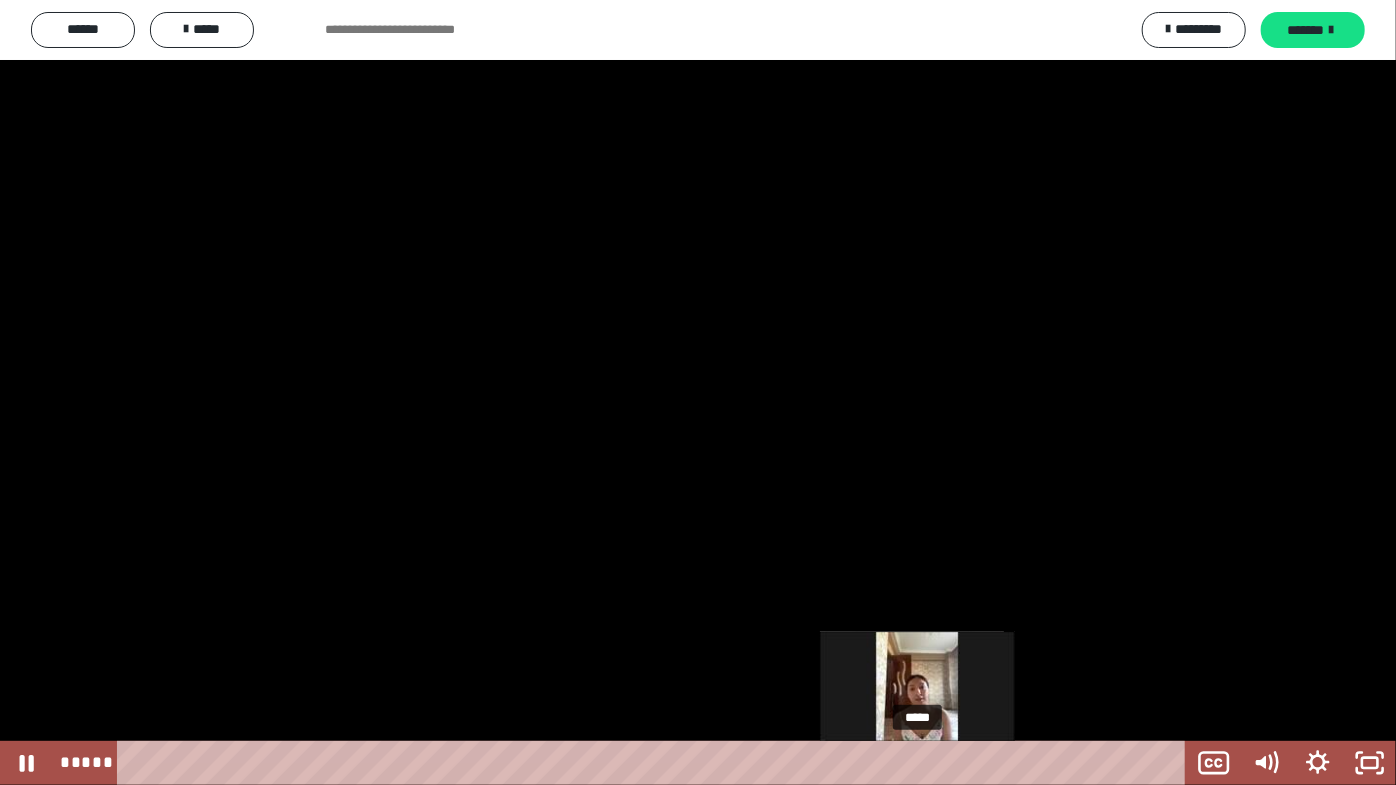 click at bounding box center (917, 763) 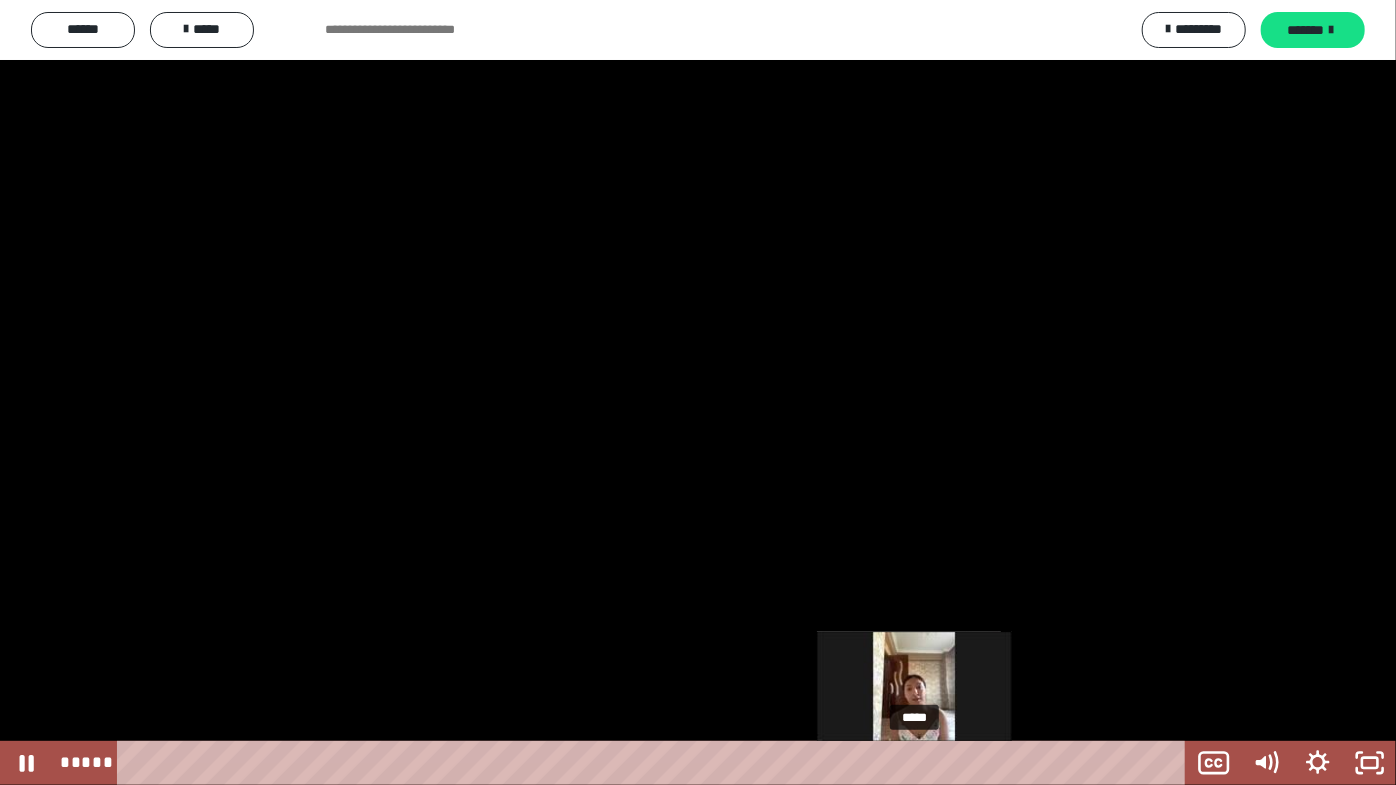 click at bounding box center (914, 763) 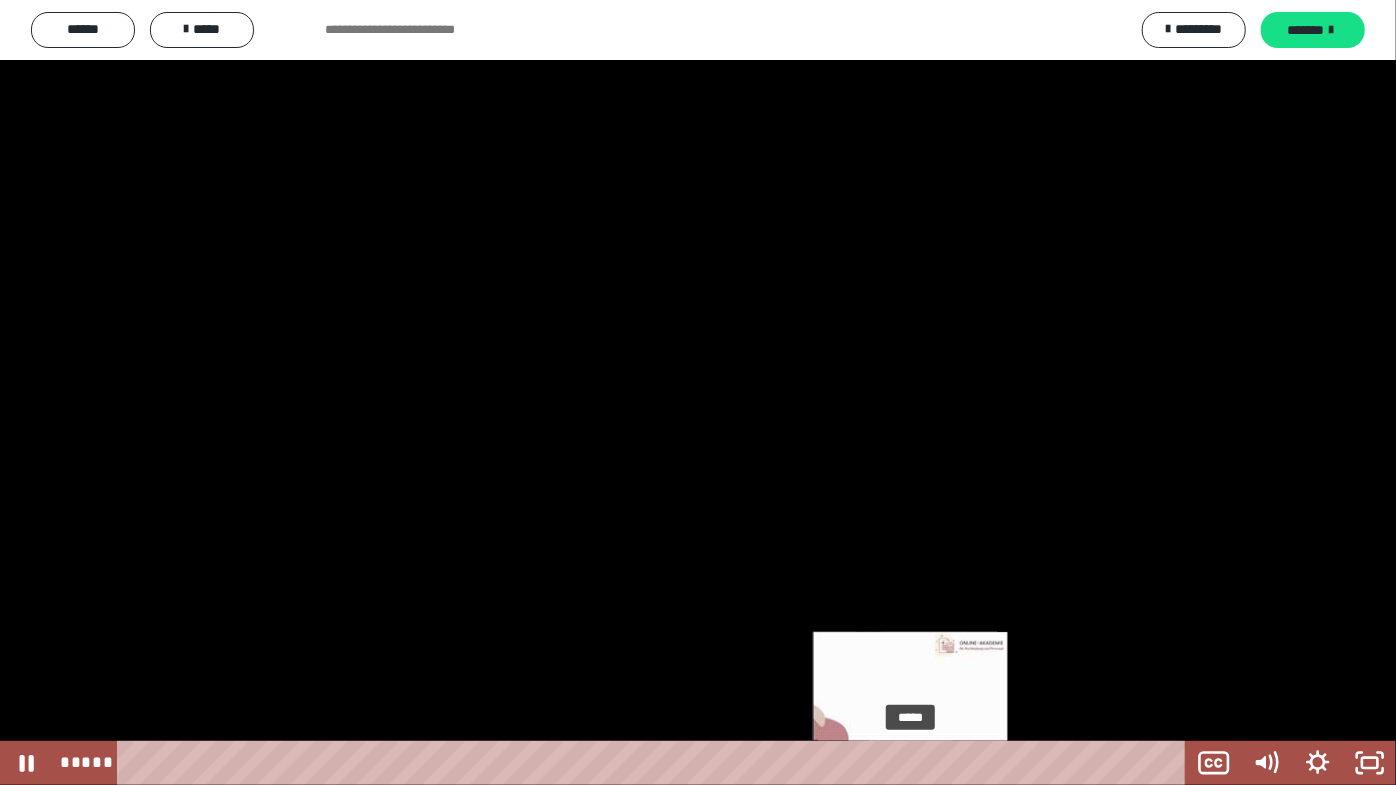 click at bounding box center [909, 763] 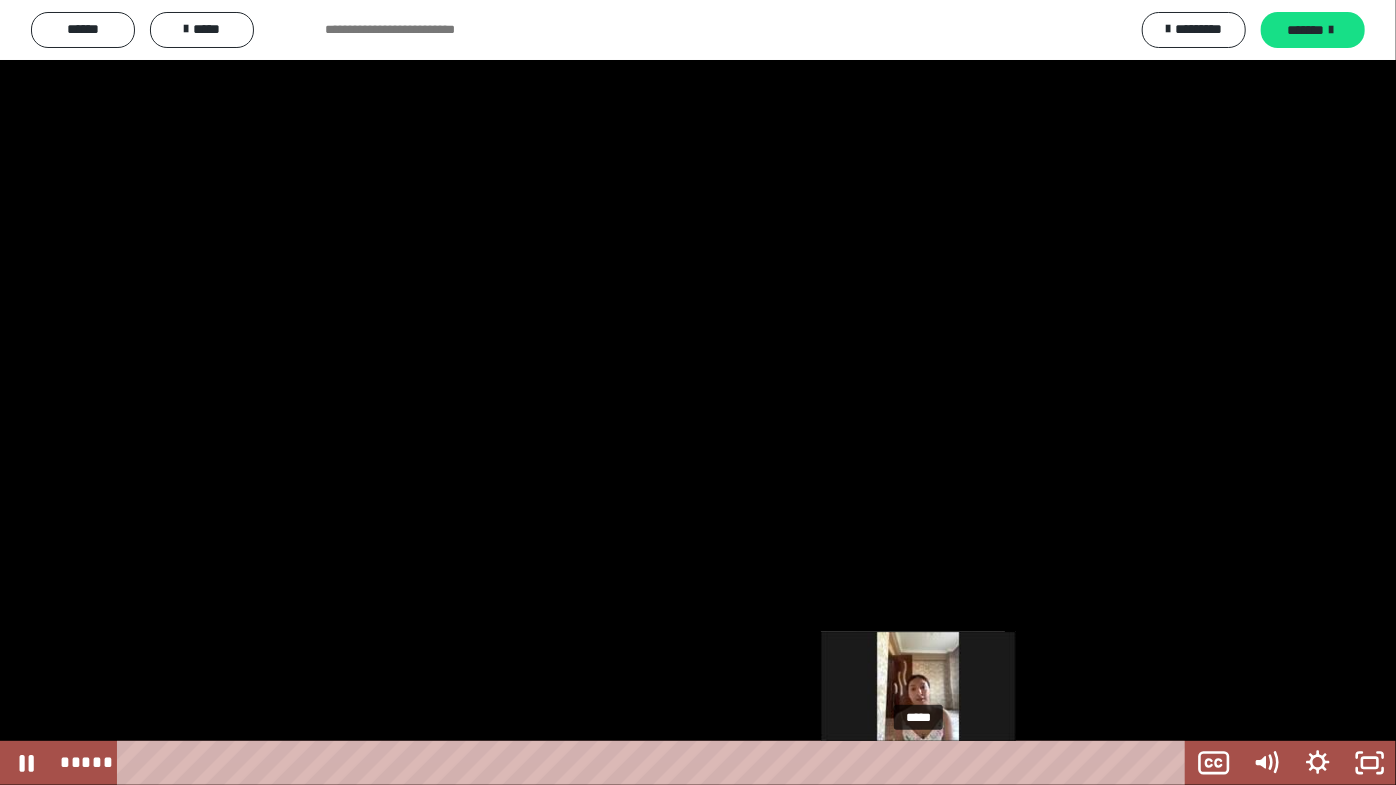 click on "*****" at bounding box center (655, 763) 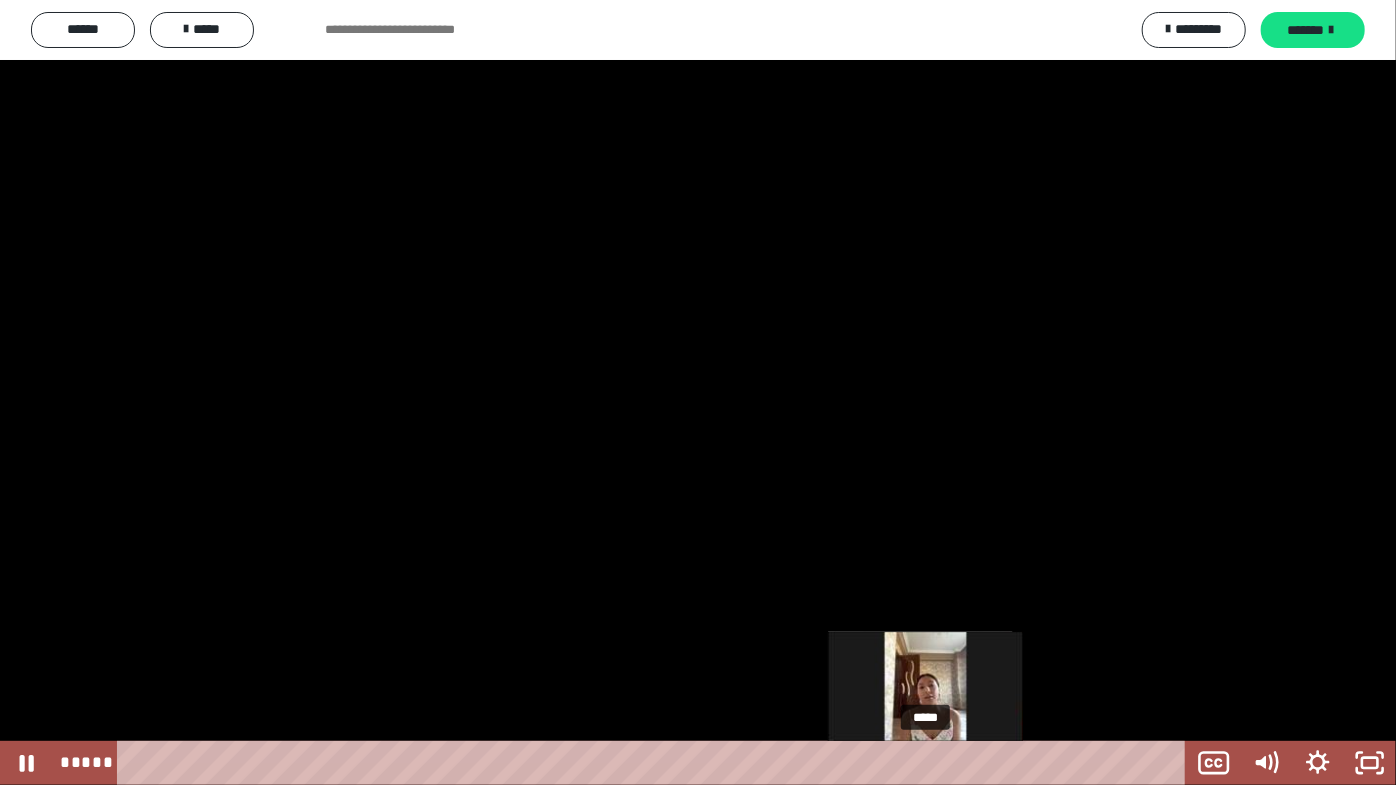 click on "*****" at bounding box center [655, 763] 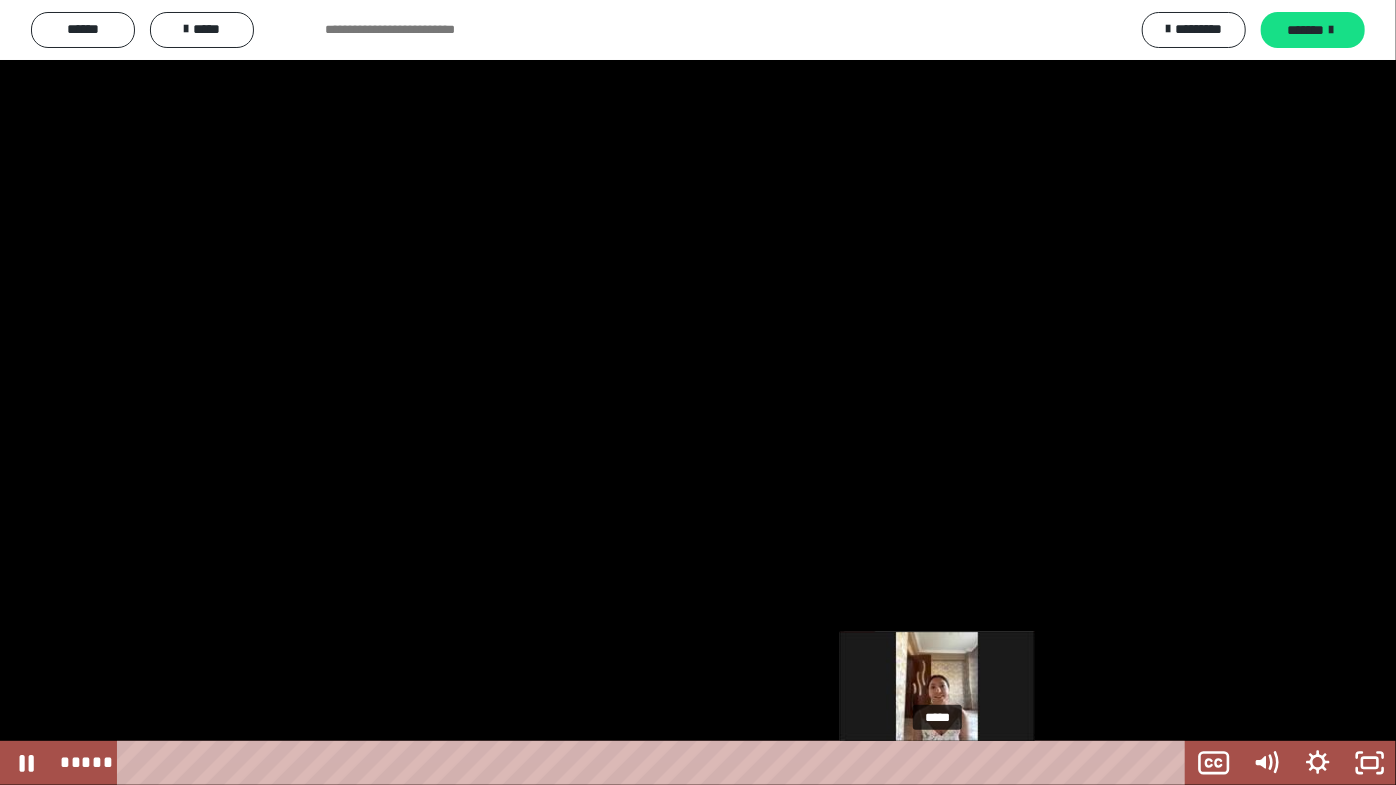 click on "*****" at bounding box center [655, 763] 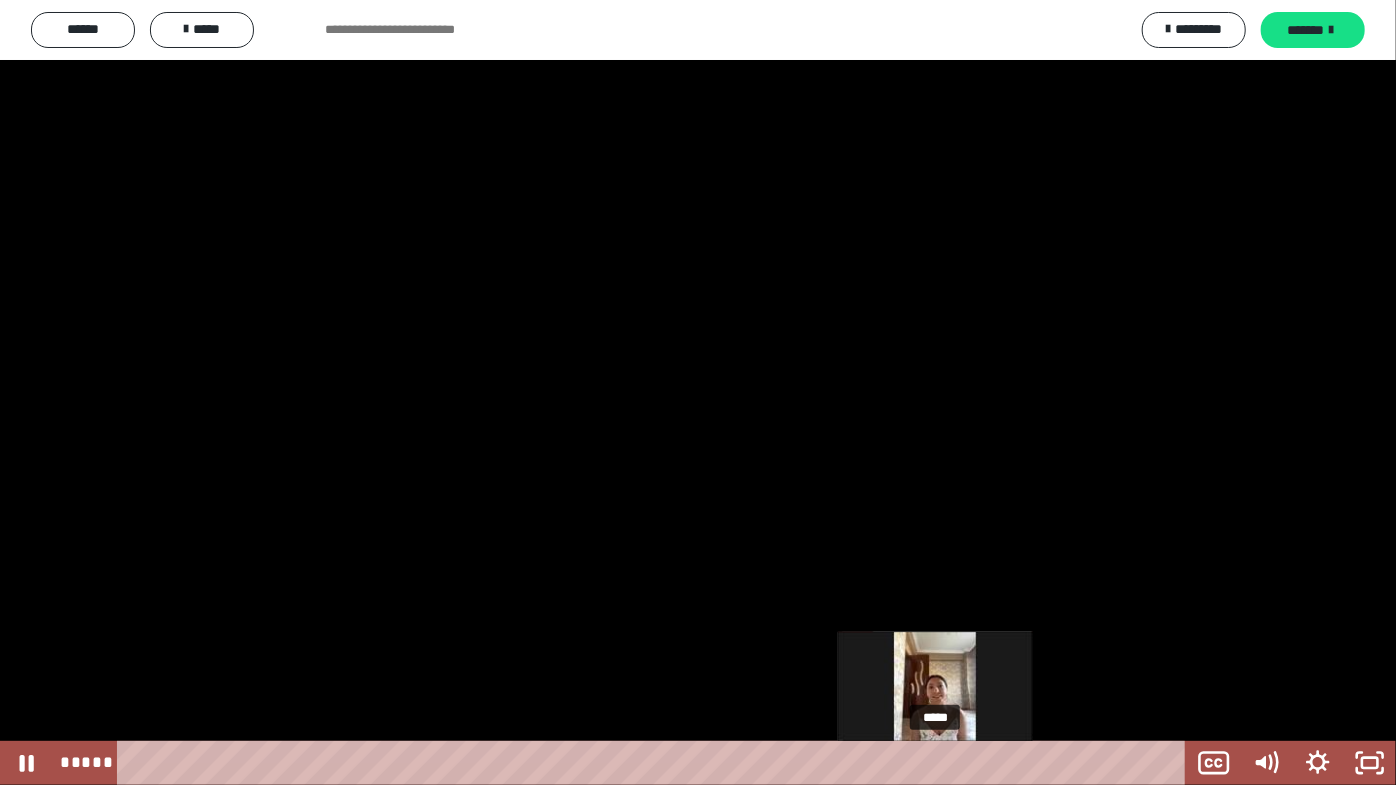 click at bounding box center [938, 763] 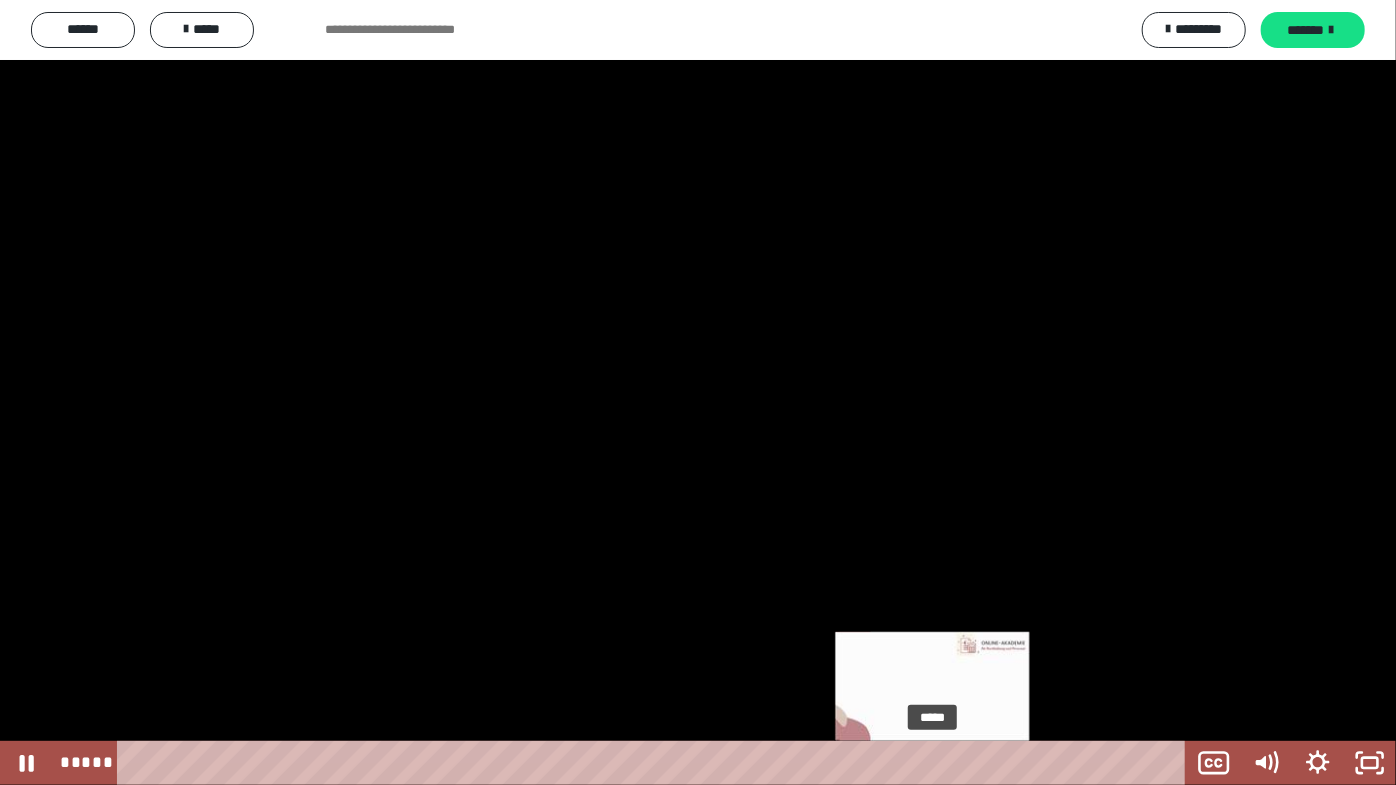 click at bounding box center [931, 763] 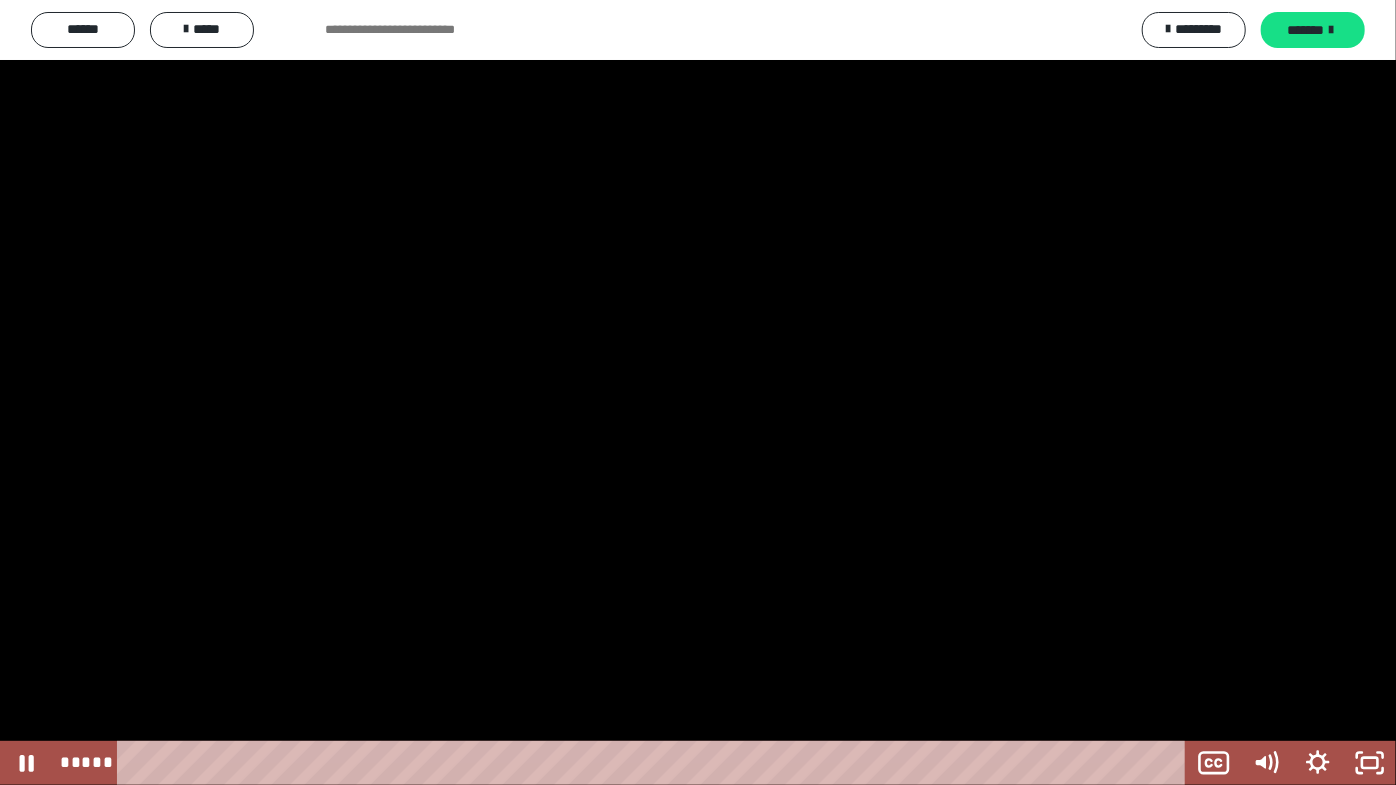click at bounding box center [698, 392] 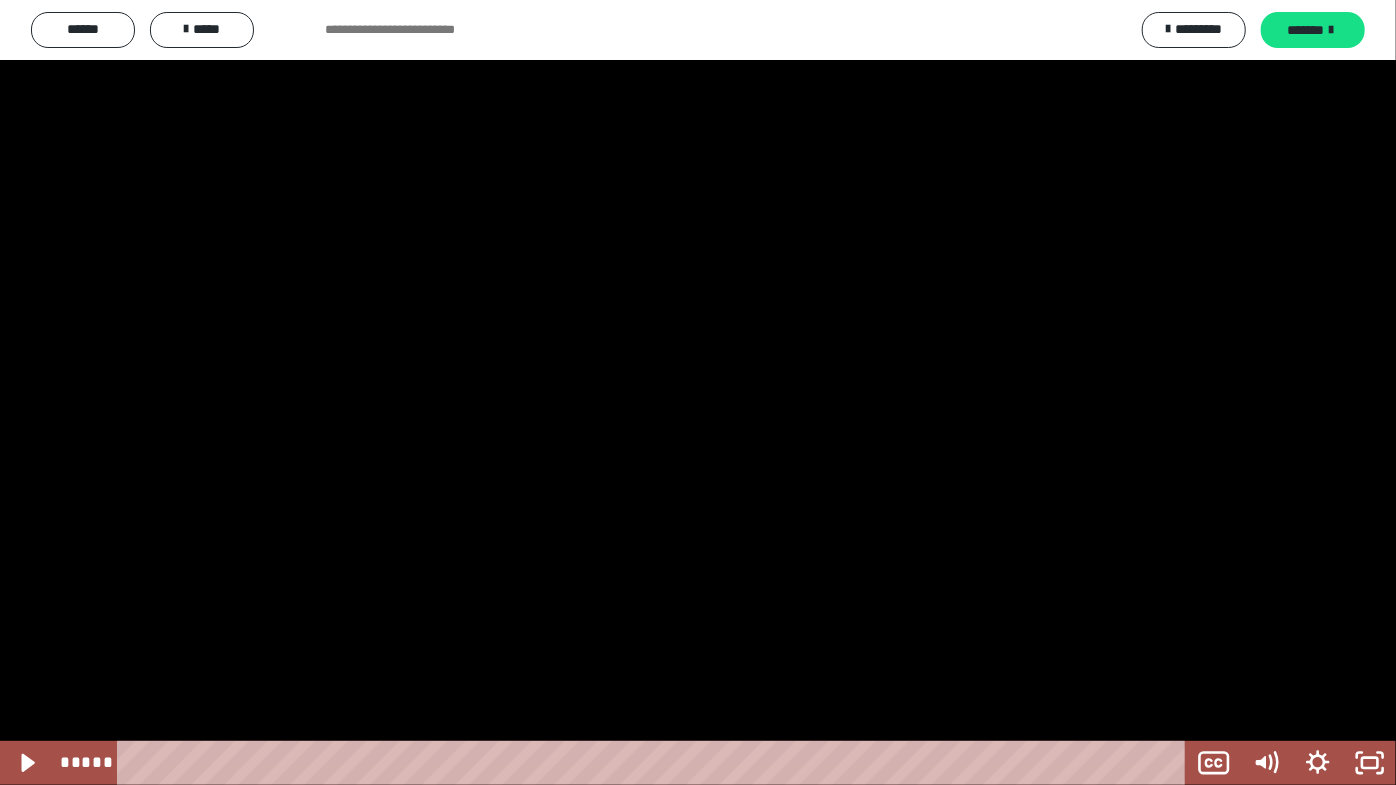 click at bounding box center [698, 392] 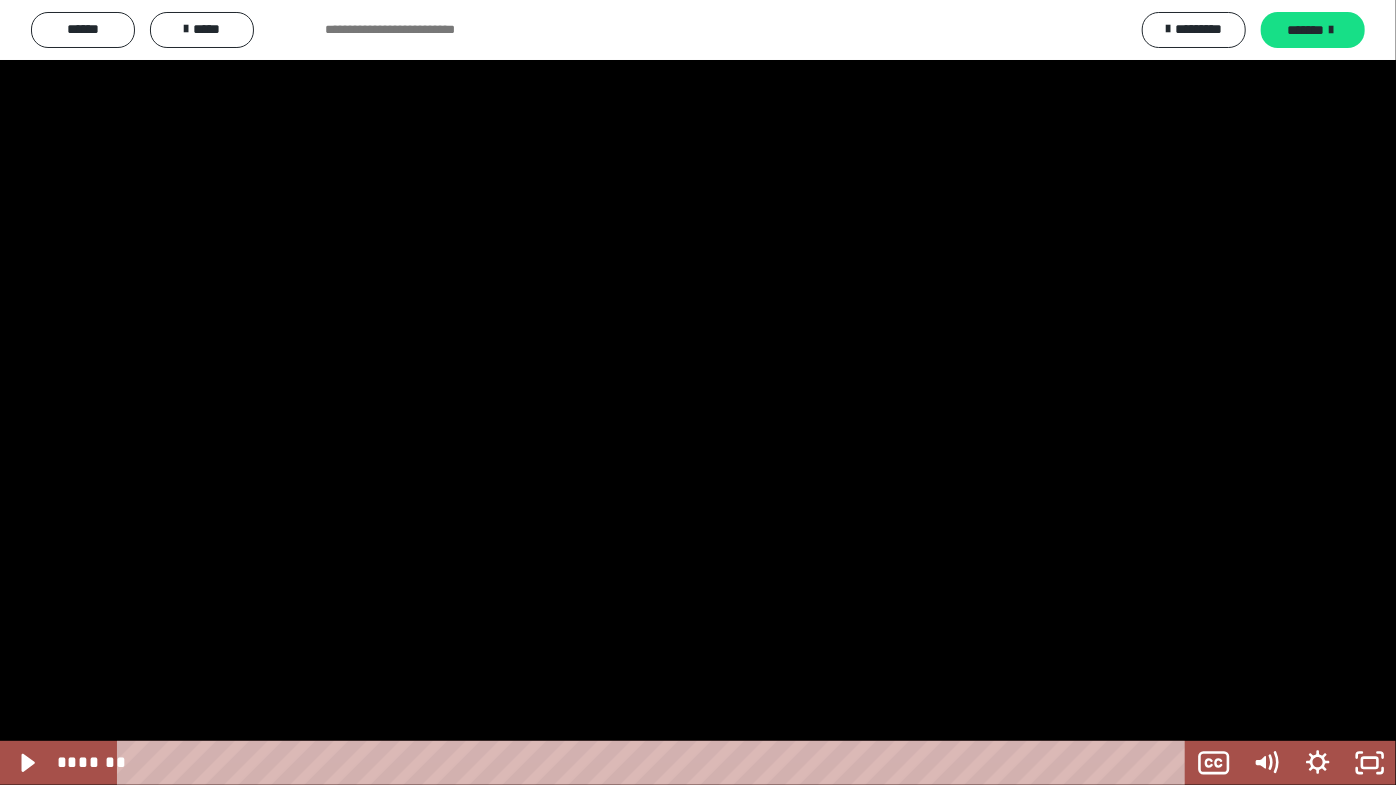 drag, startPoint x: 844, startPoint y: 162, endPoint x: 833, endPoint y: 171, distance: 14.21267 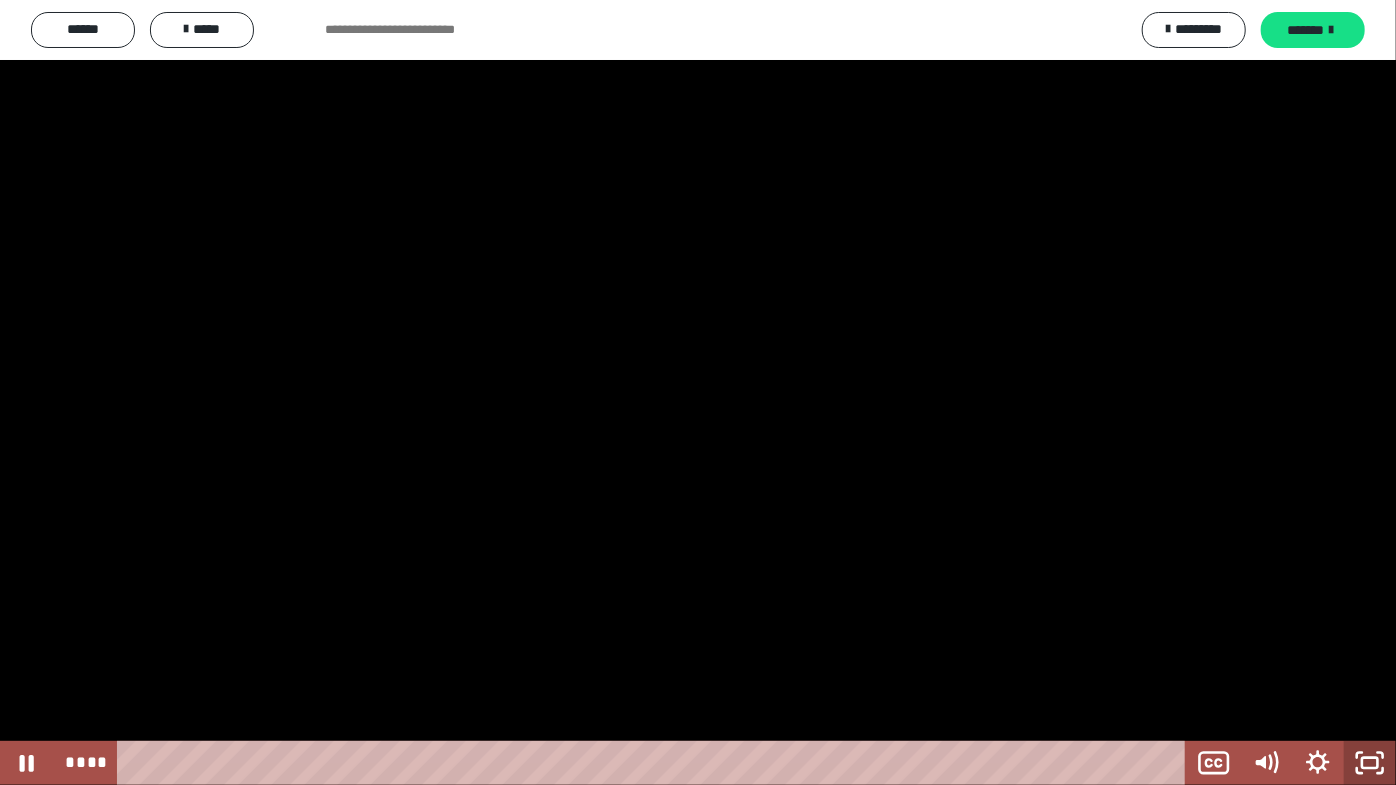 click 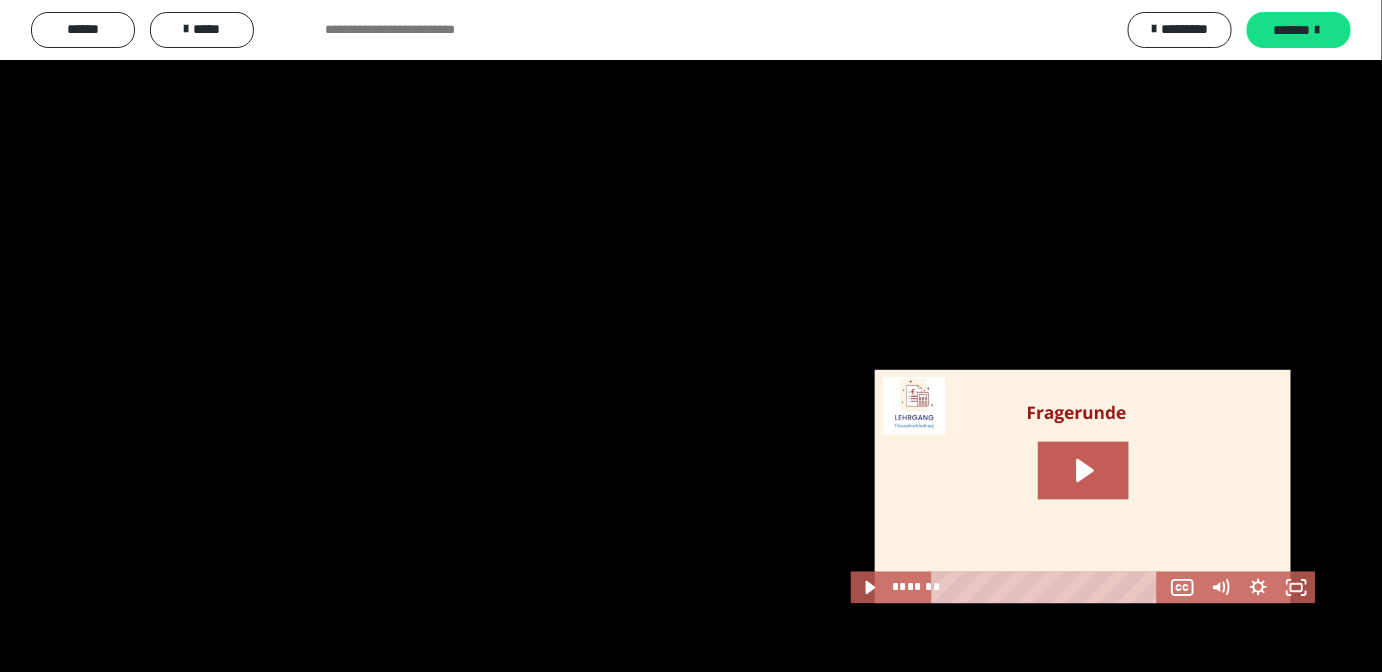 scroll, scrollTop: 3422, scrollLeft: 0, axis: vertical 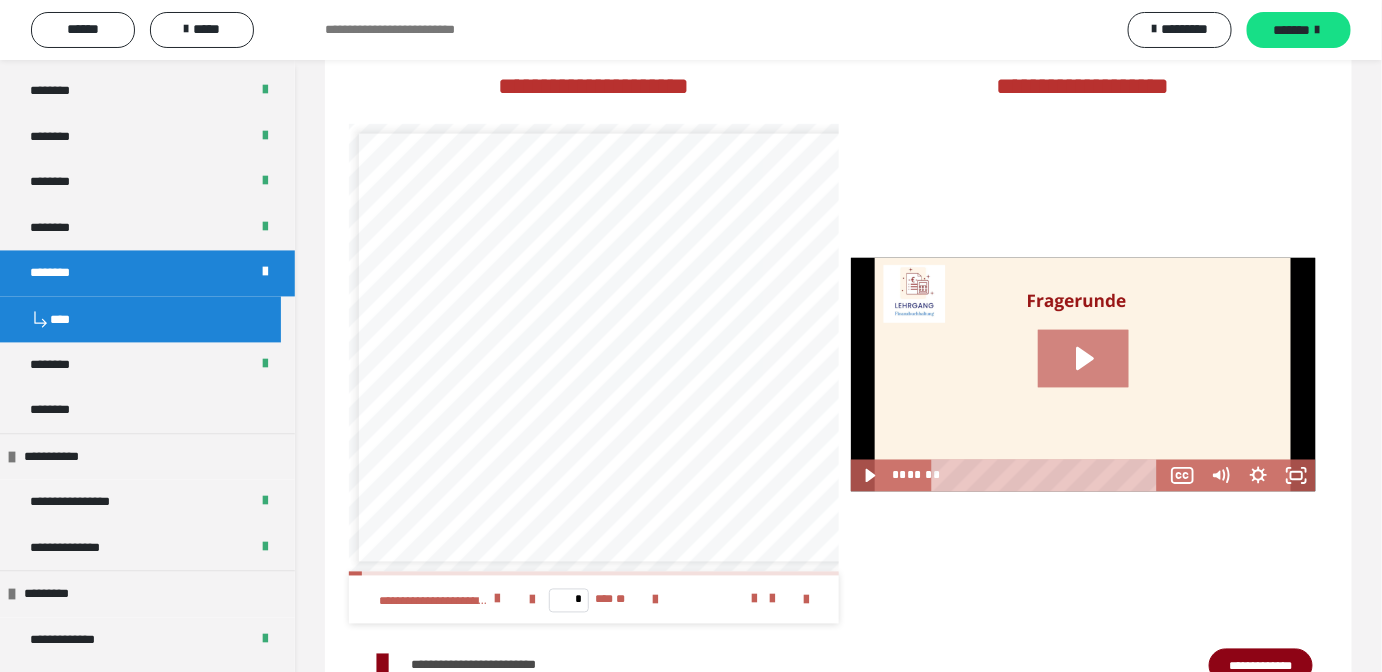 click 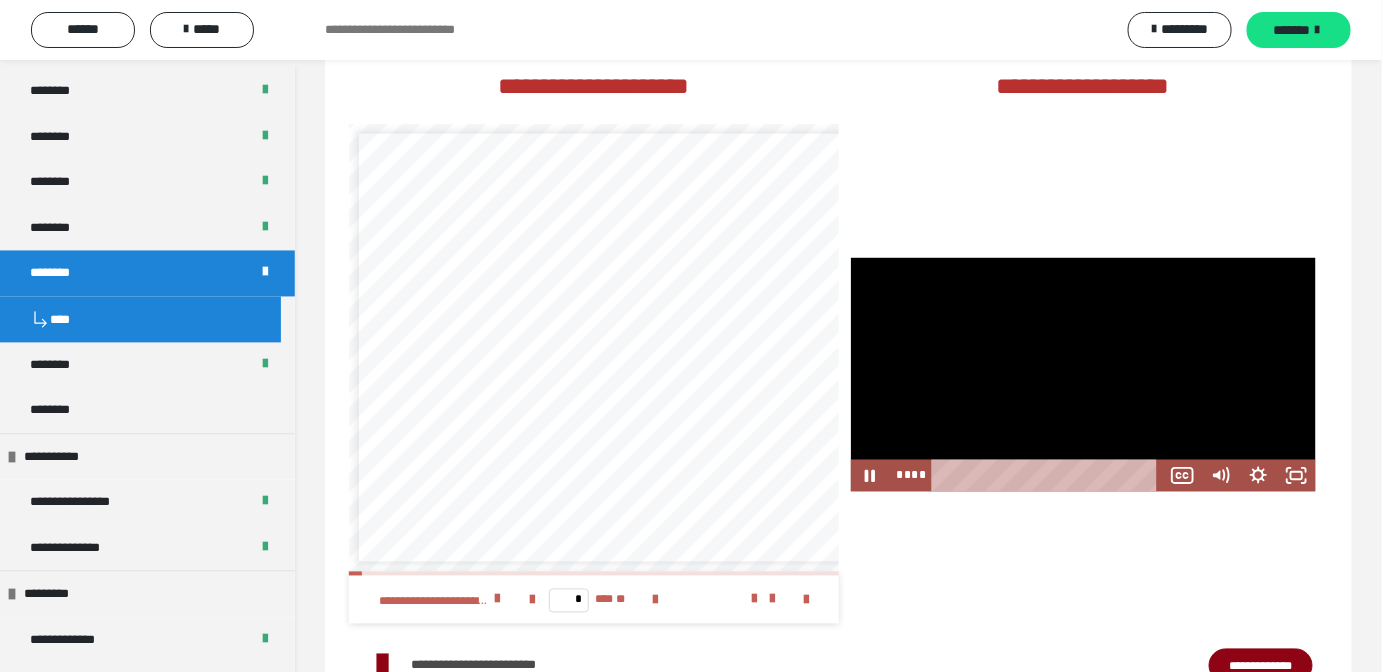 click at bounding box center (1083, 375) 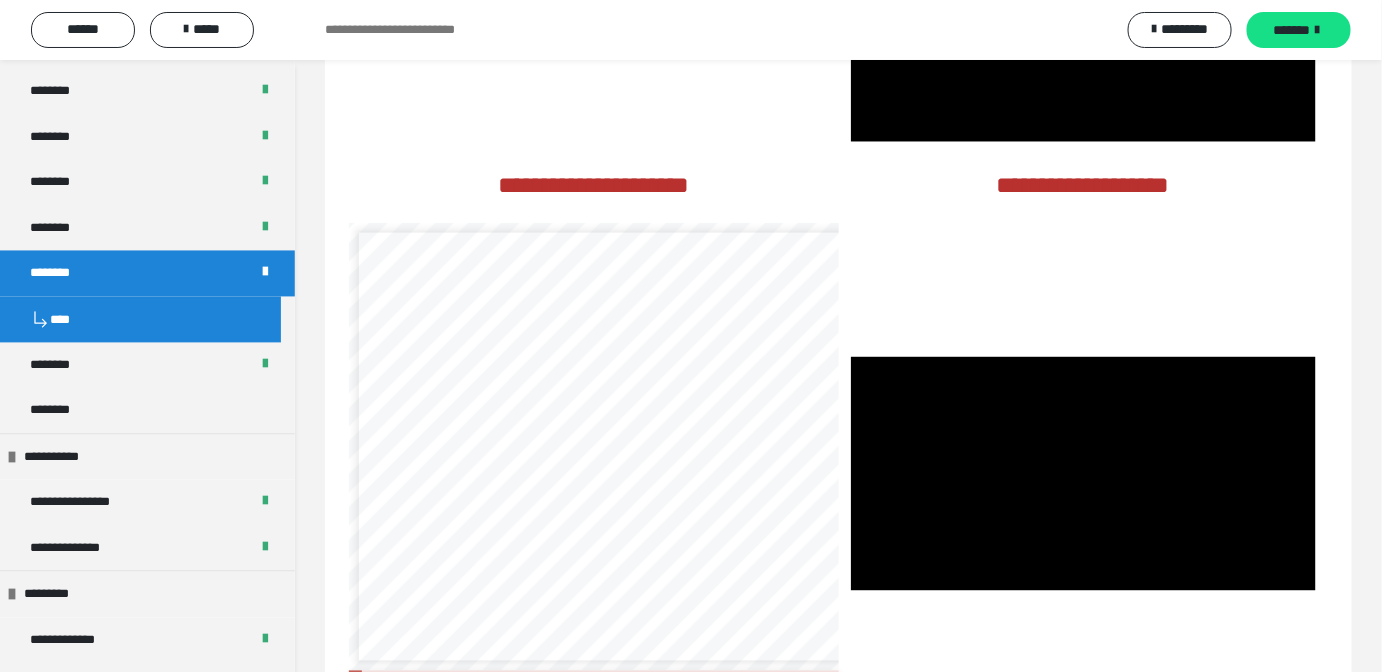 scroll, scrollTop: 3058, scrollLeft: 0, axis: vertical 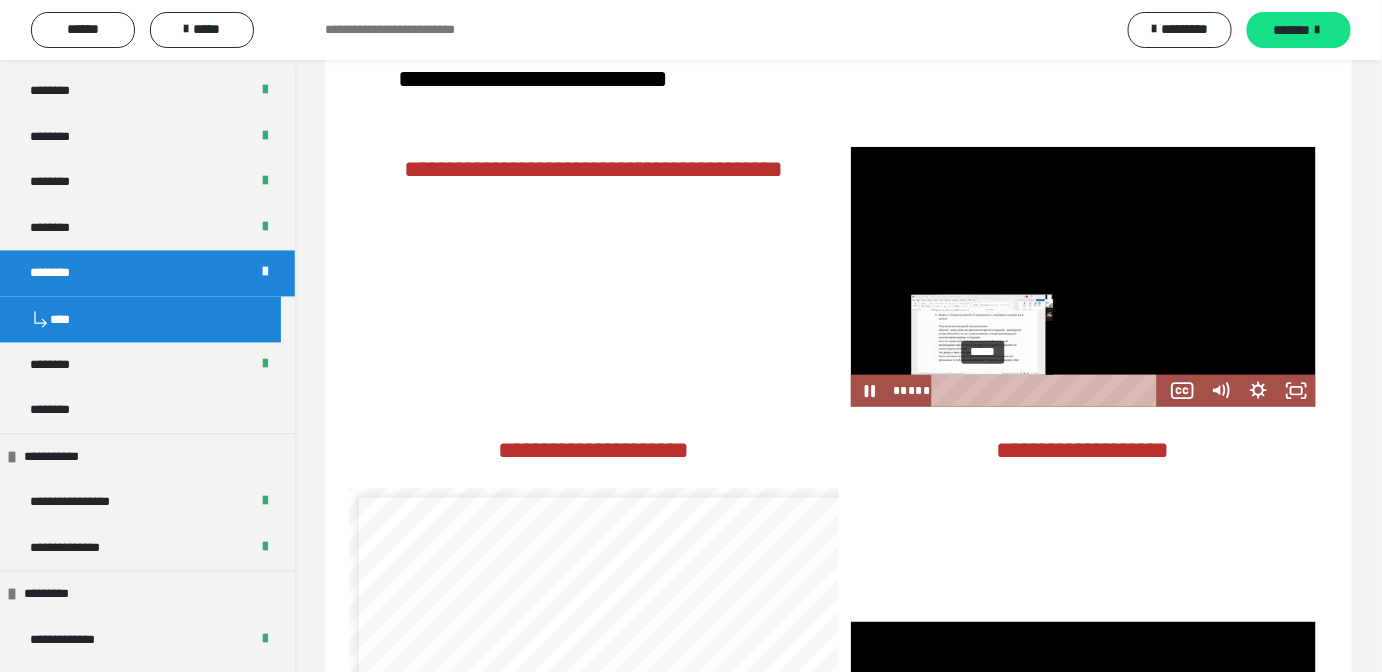 click on "*****" at bounding box center [1050, 391] 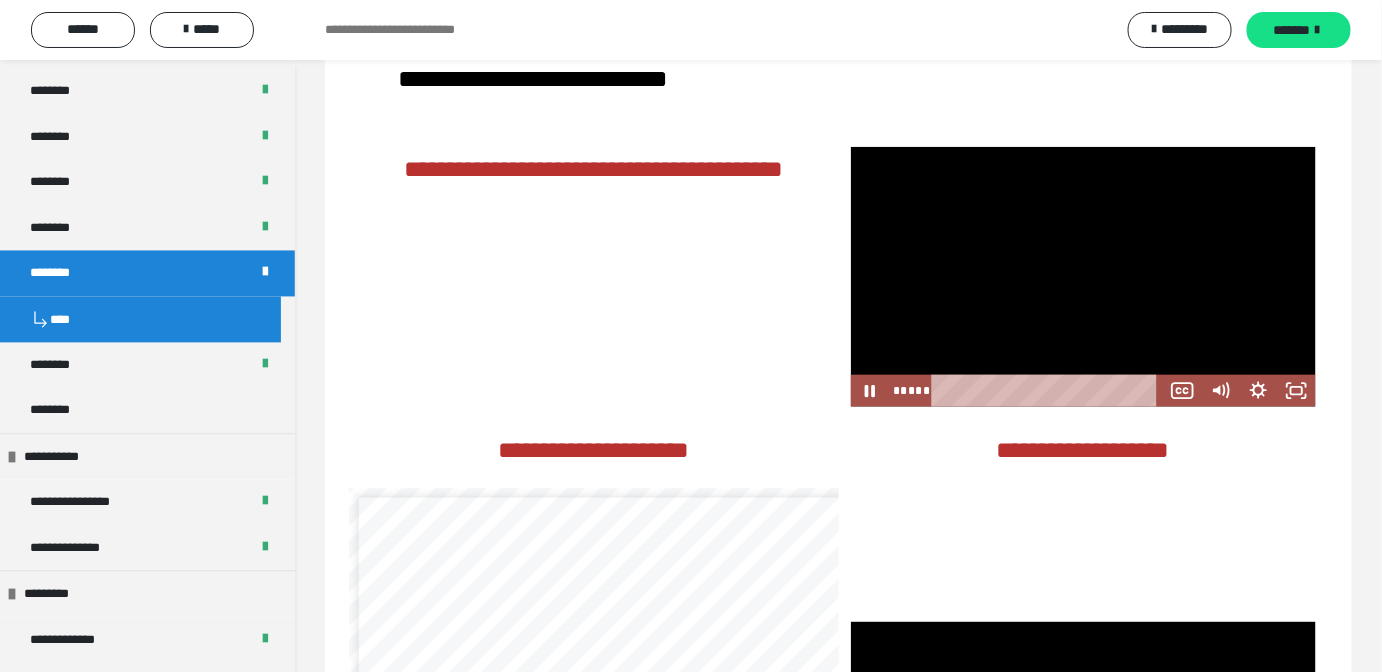 click at bounding box center (1083, 277) 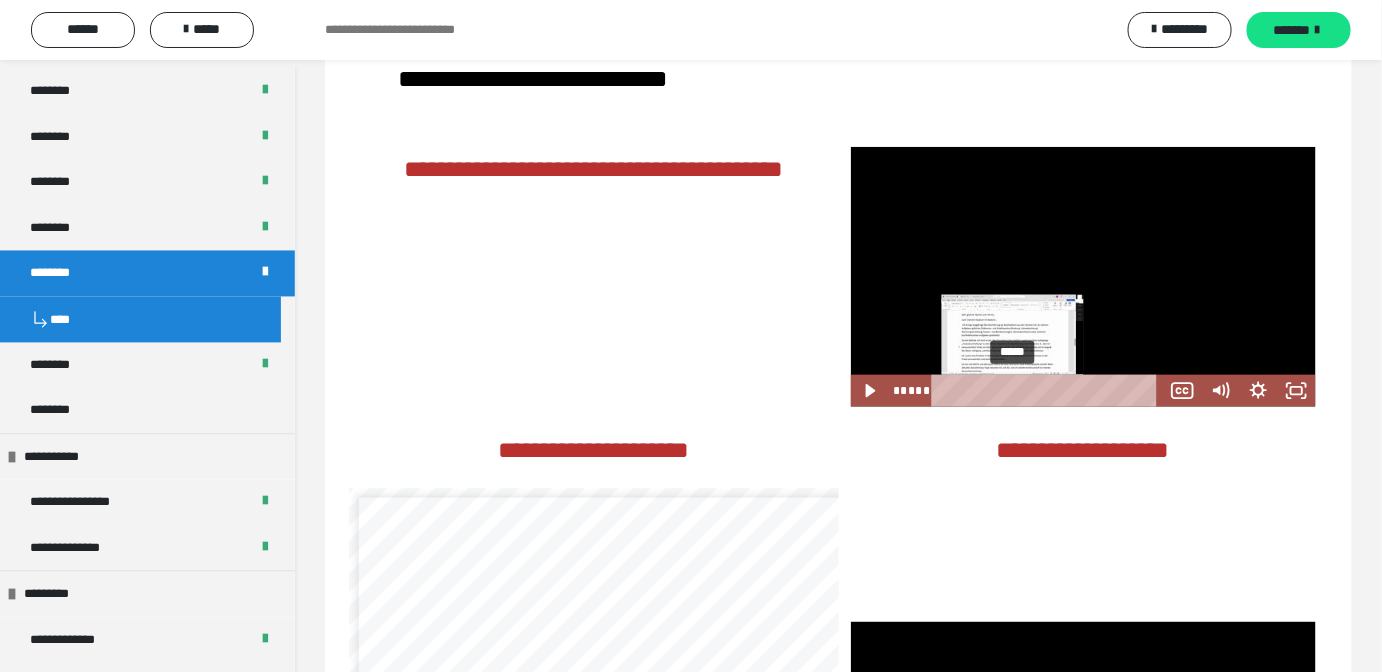 click on "*****" at bounding box center (1050, 391) 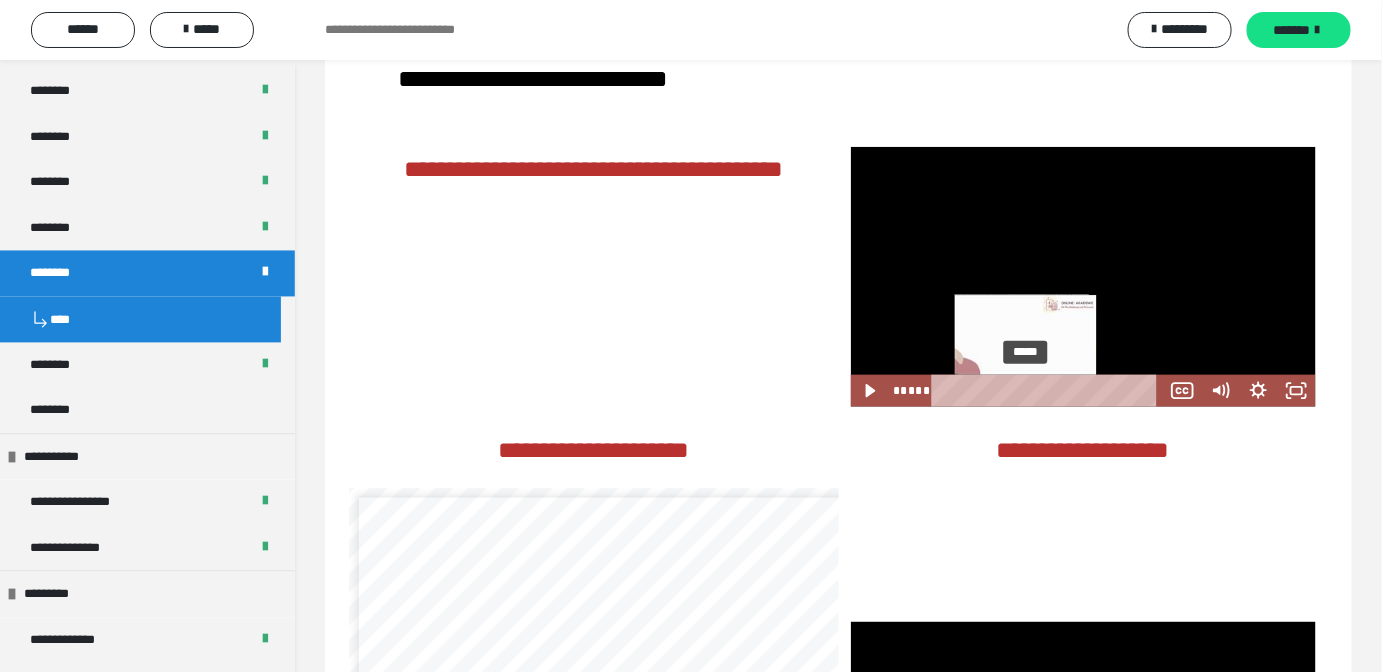 click on "*****" at bounding box center (1050, 391) 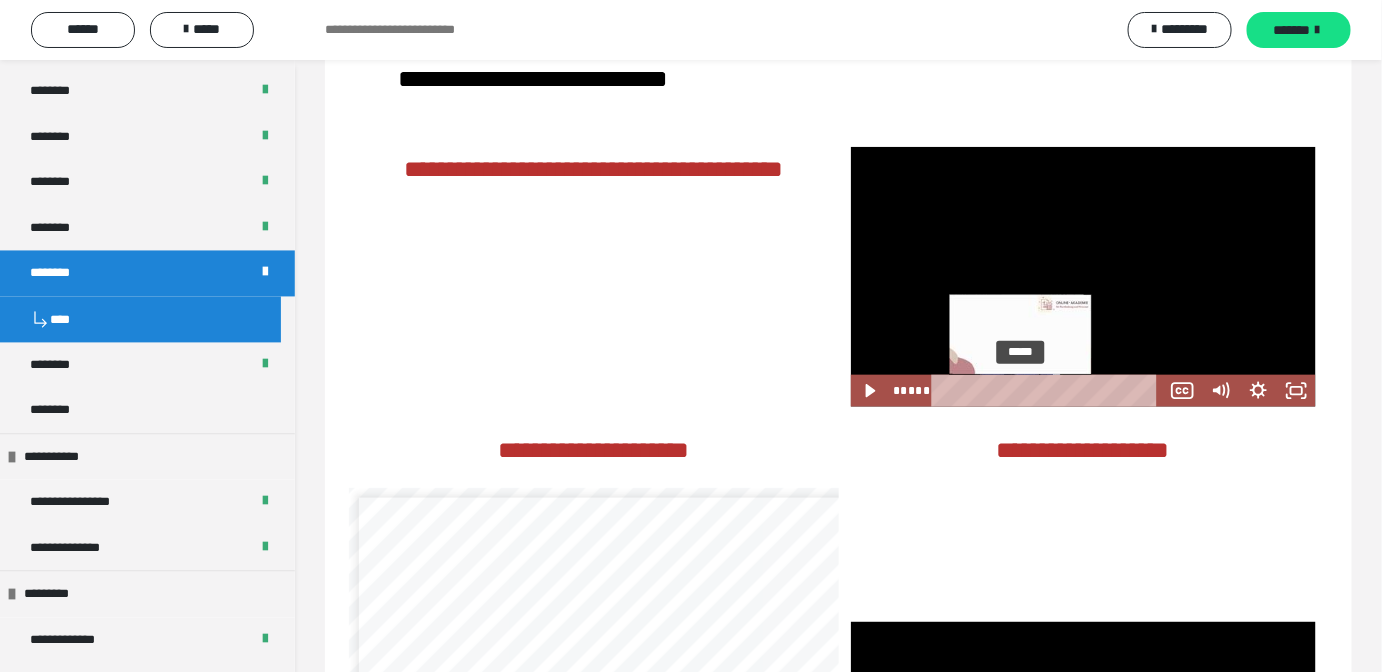 click at bounding box center (1021, 390) 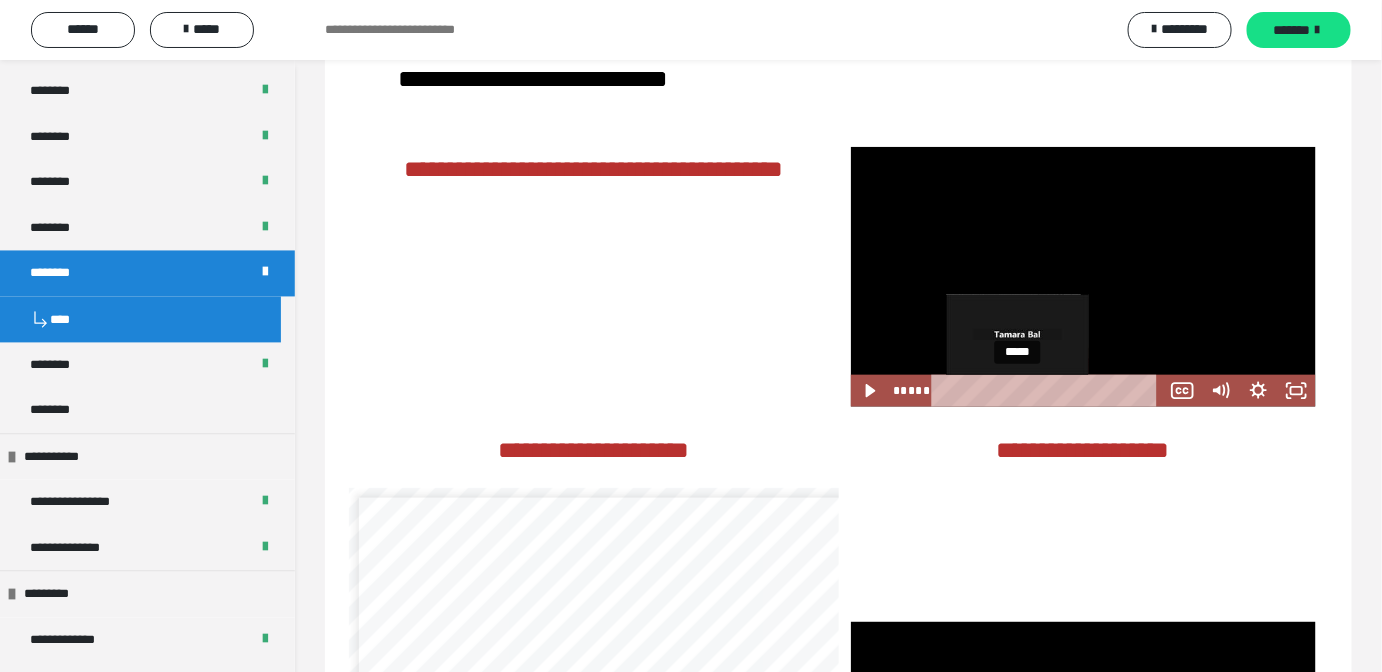 click at bounding box center (1021, 390) 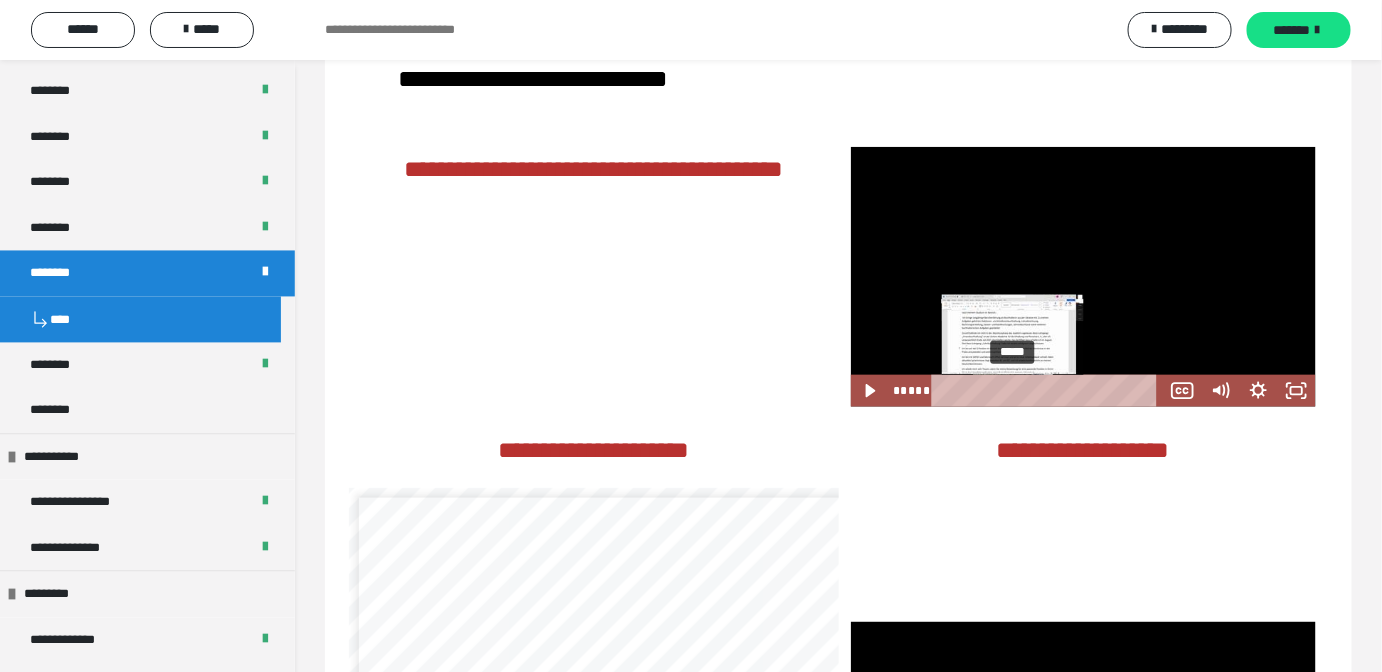 click at bounding box center [1013, 390] 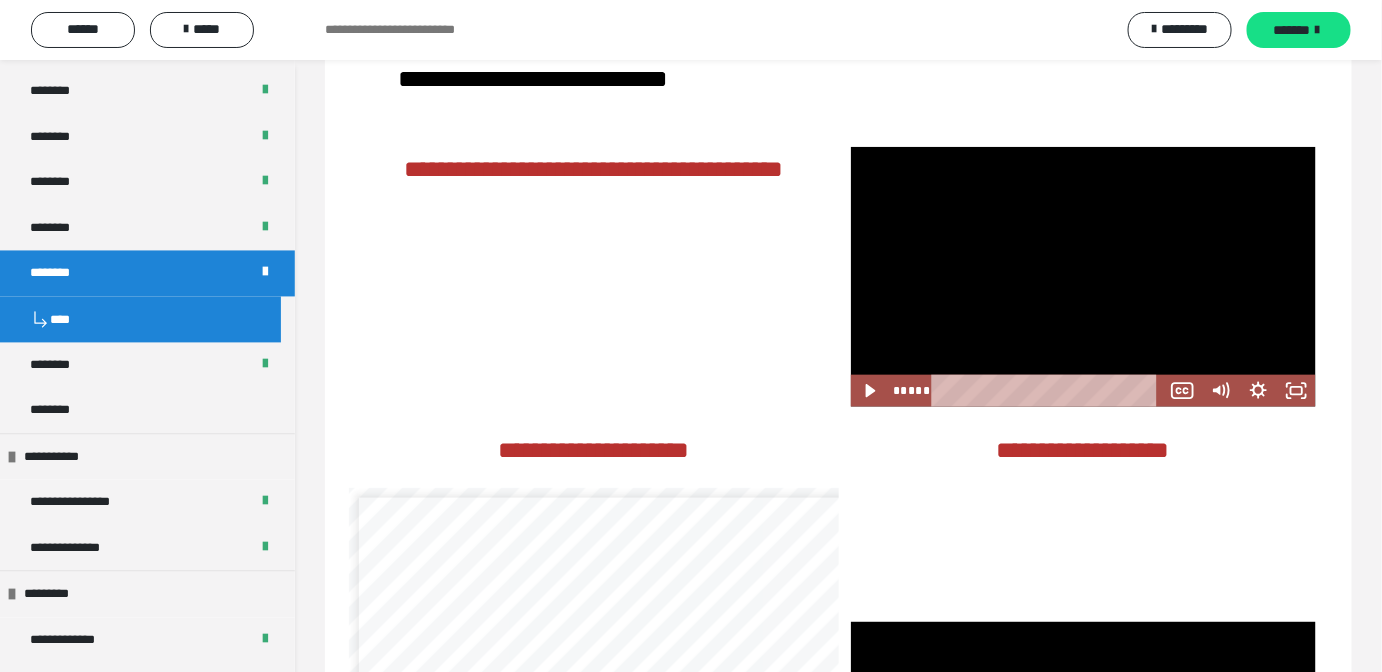 scroll, scrollTop: 3149, scrollLeft: 0, axis: vertical 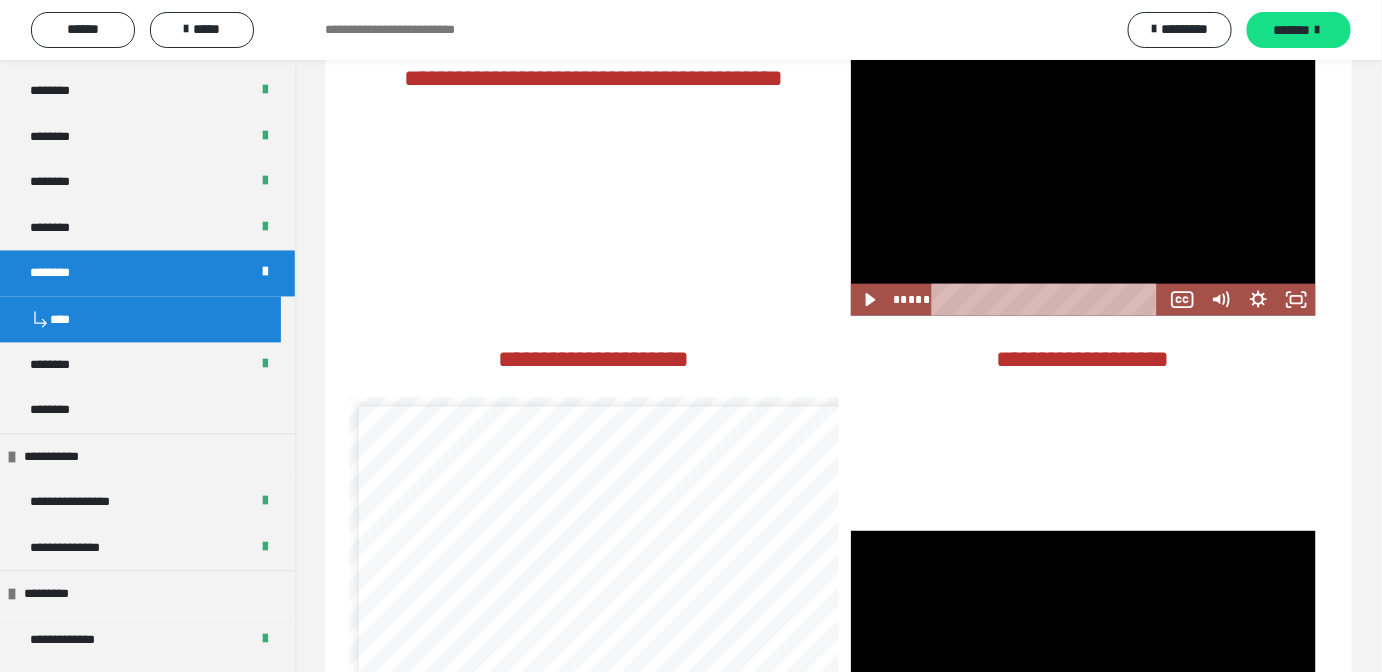 click at bounding box center [1083, 186] 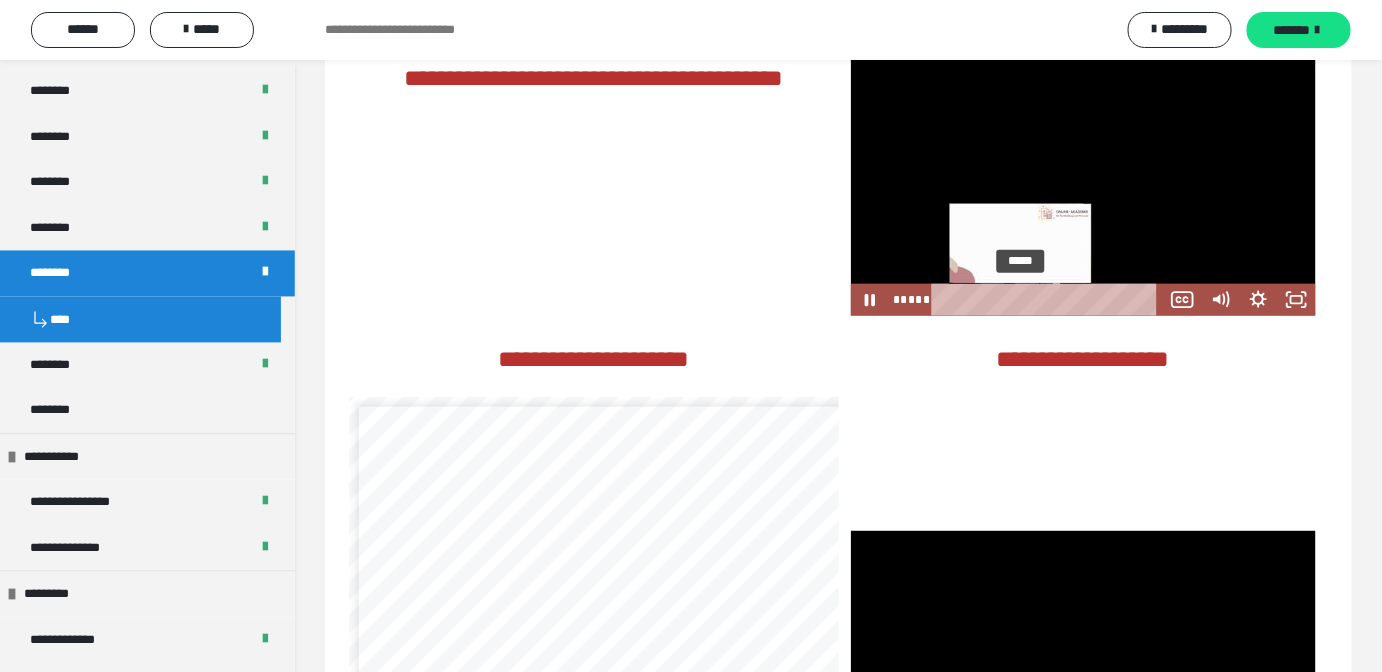click on "*****" at bounding box center (1050, 300) 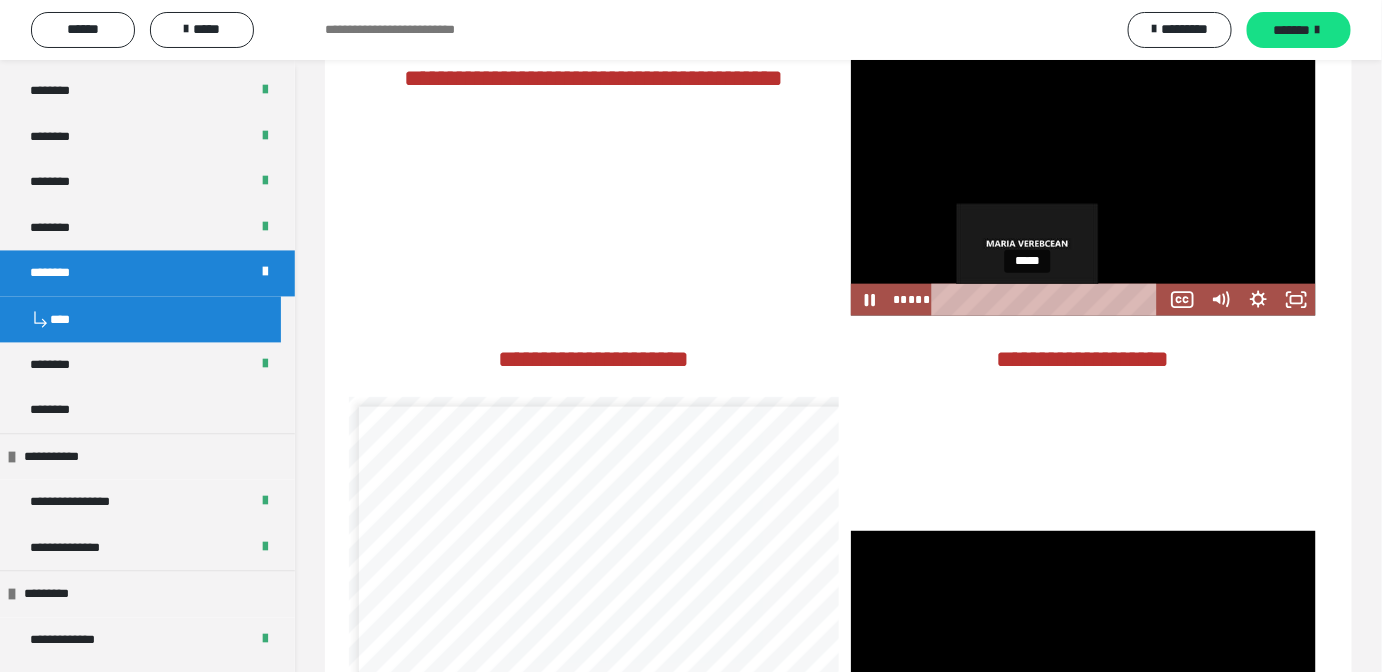 click on "*****" at bounding box center [1050, 300] 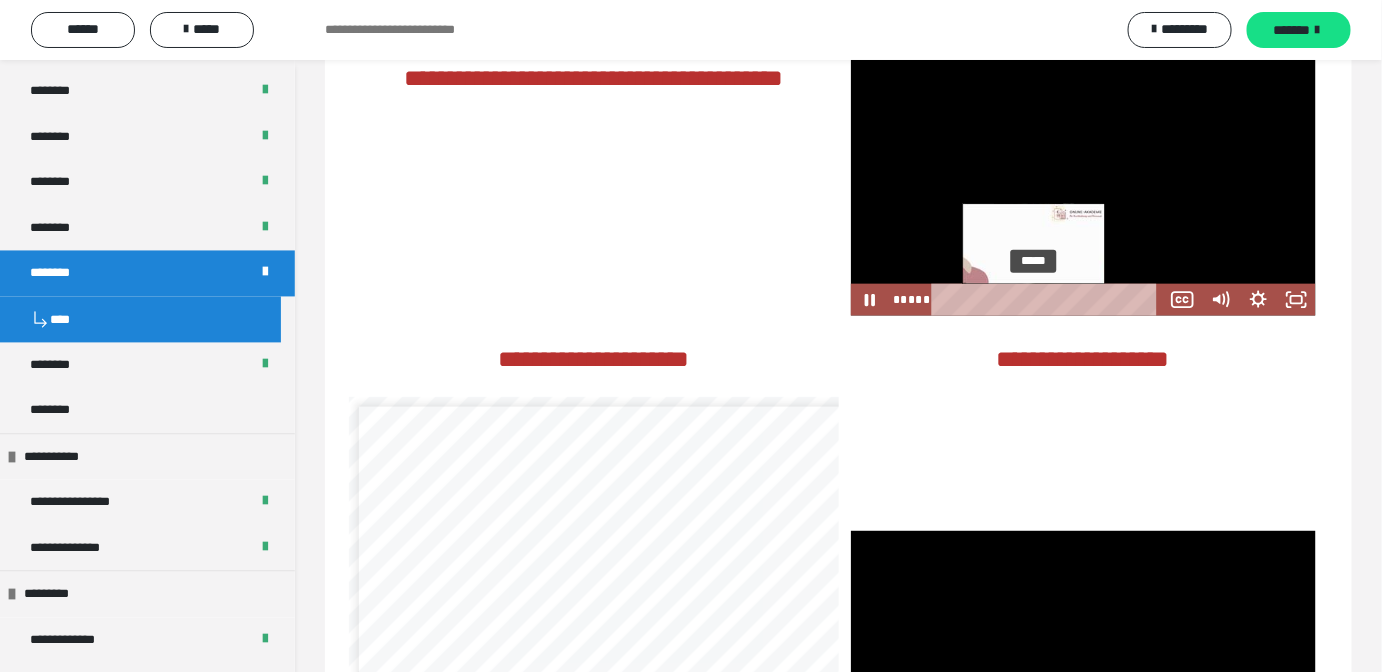 click on "*****" at bounding box center [1050, 300] 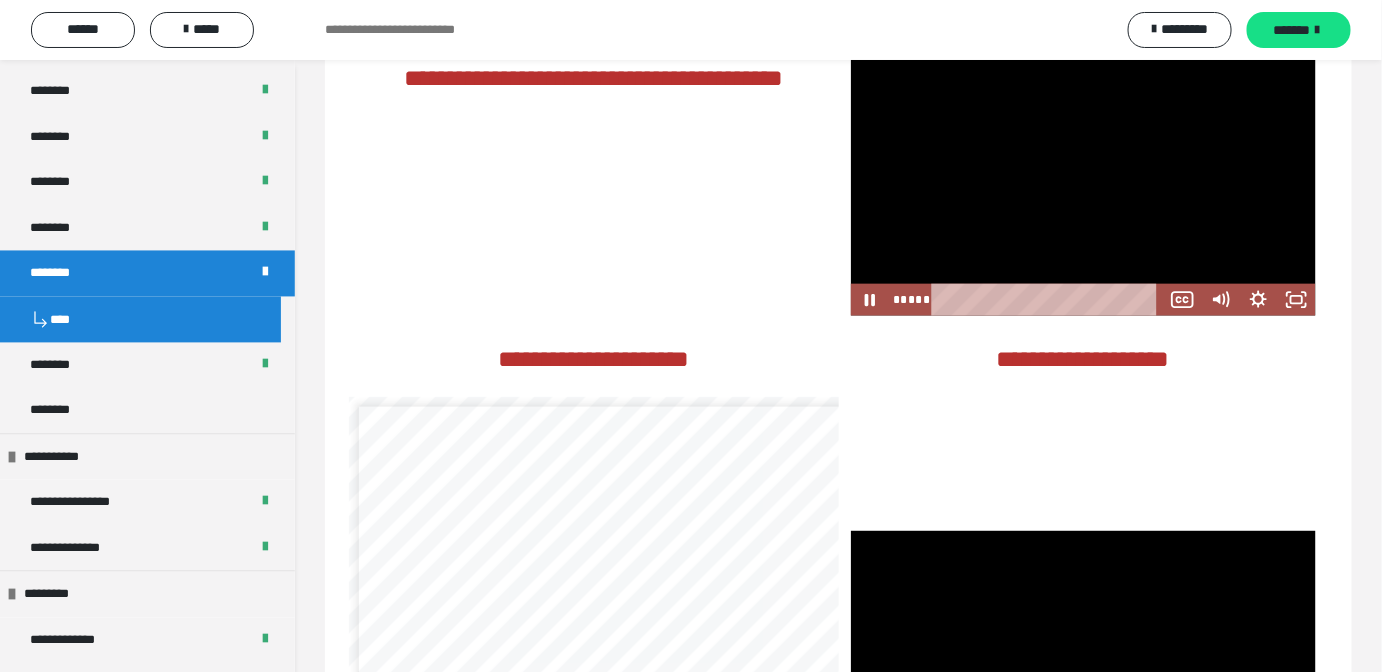 click at bounding box center (1083, 186) 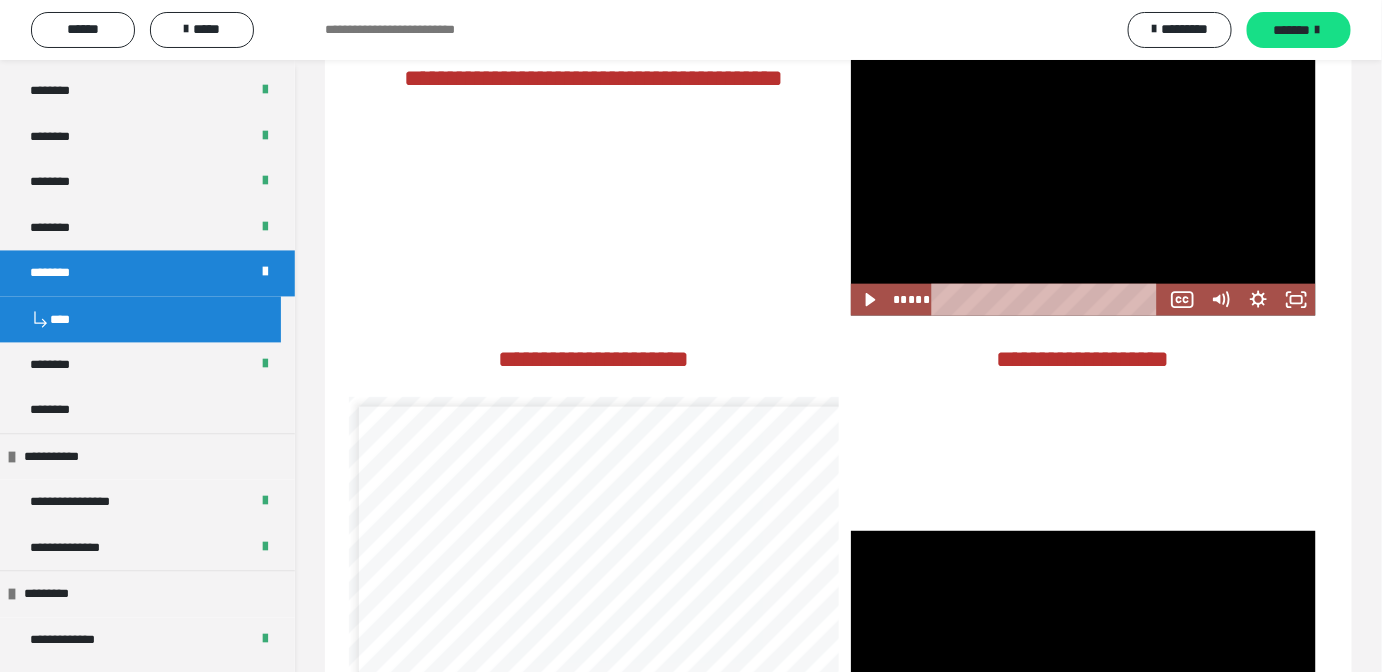 click at bounding box center [1083, 186] 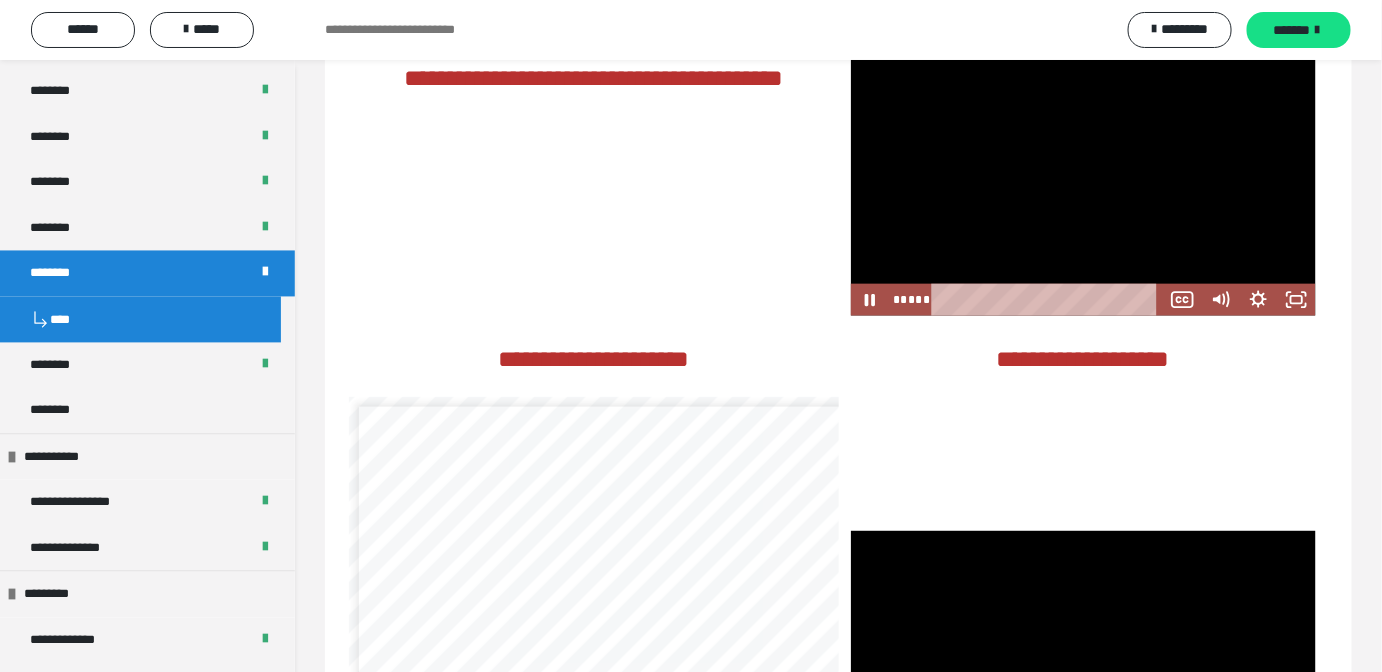 click at bounding box center (1083, 186) 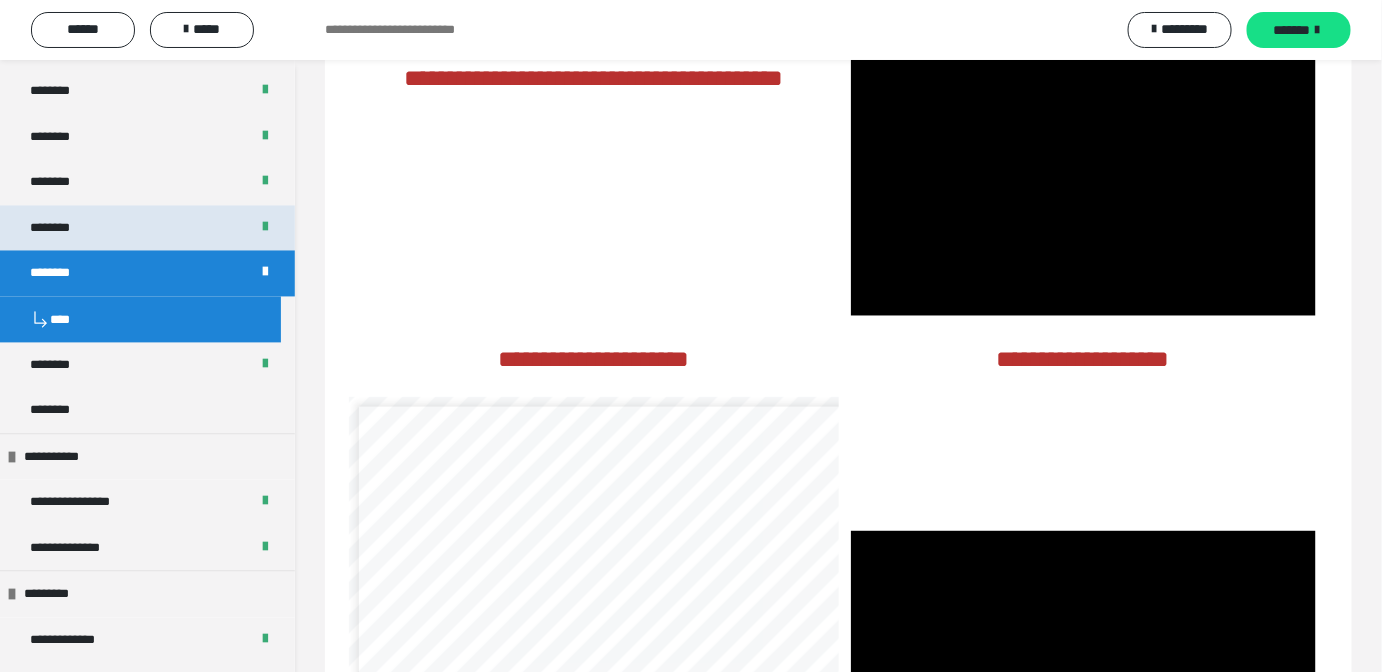click on "********" at bounding box center (61, 229) 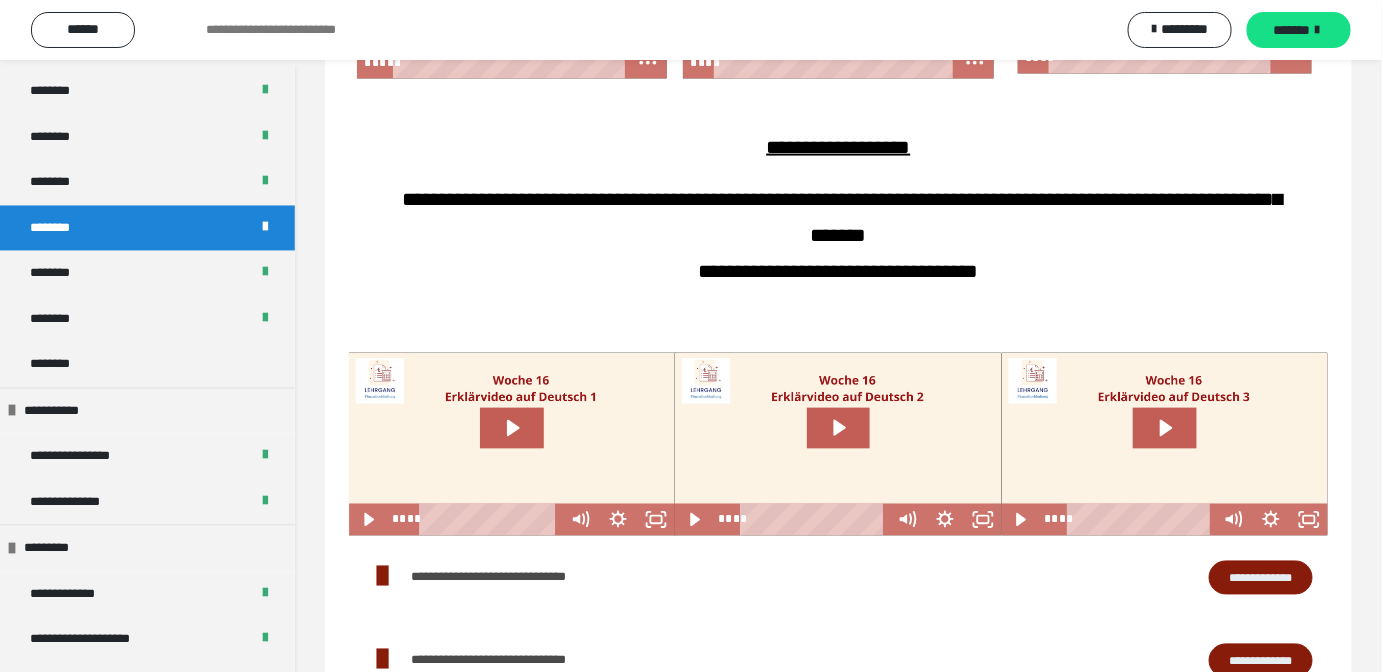 scroll, scrollTop: 859, scrollLeft: 0, axis: vertical 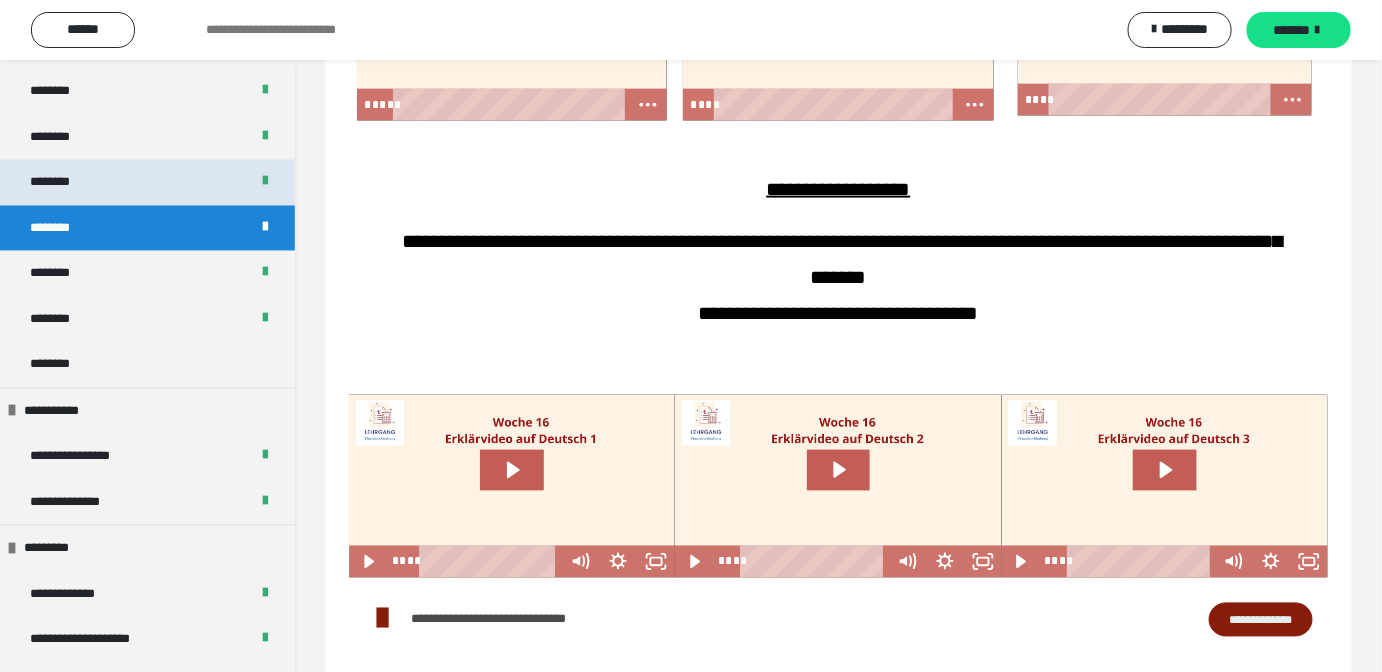 click on "********" at bounding box center [147, 183] 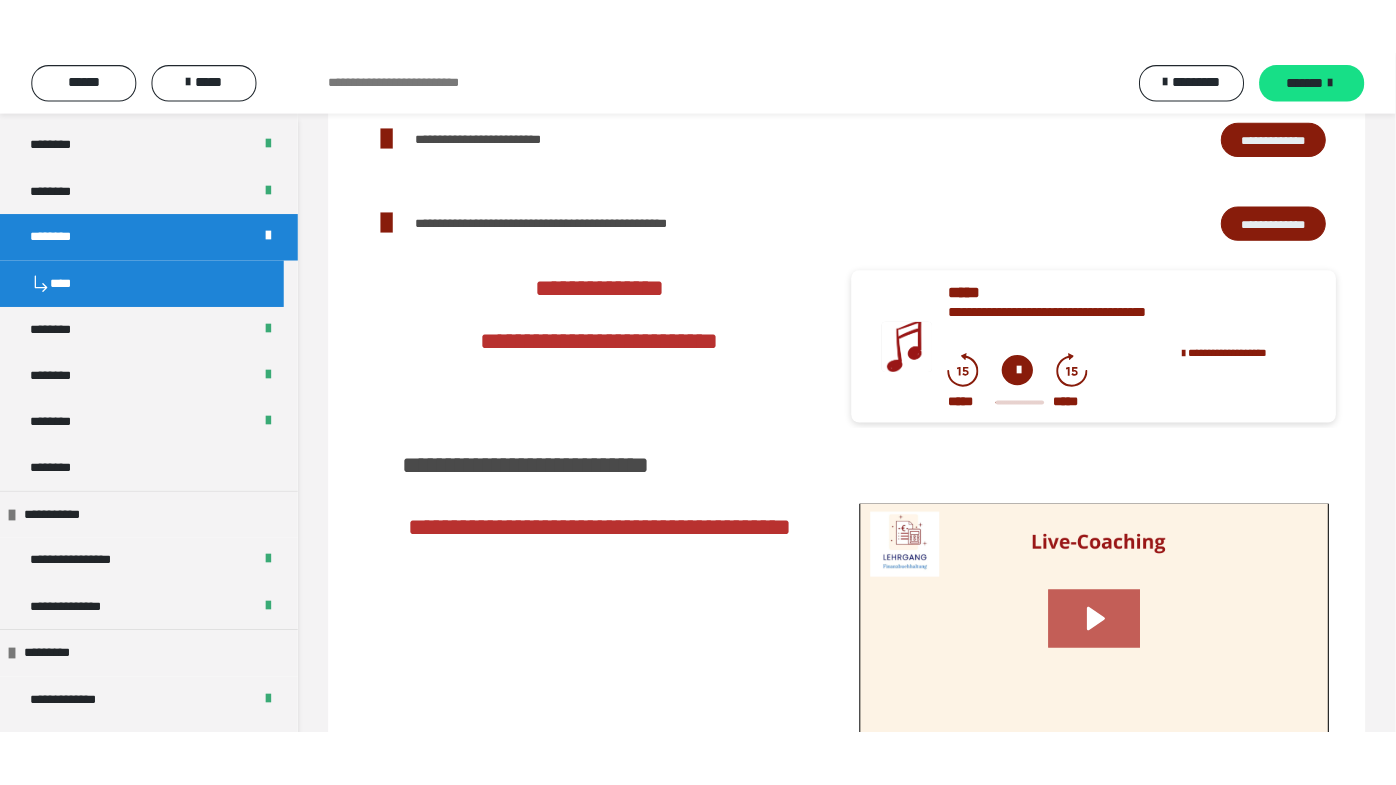 scroll, scrollTop: 2514, scrollLeft: 0, axis: vertical 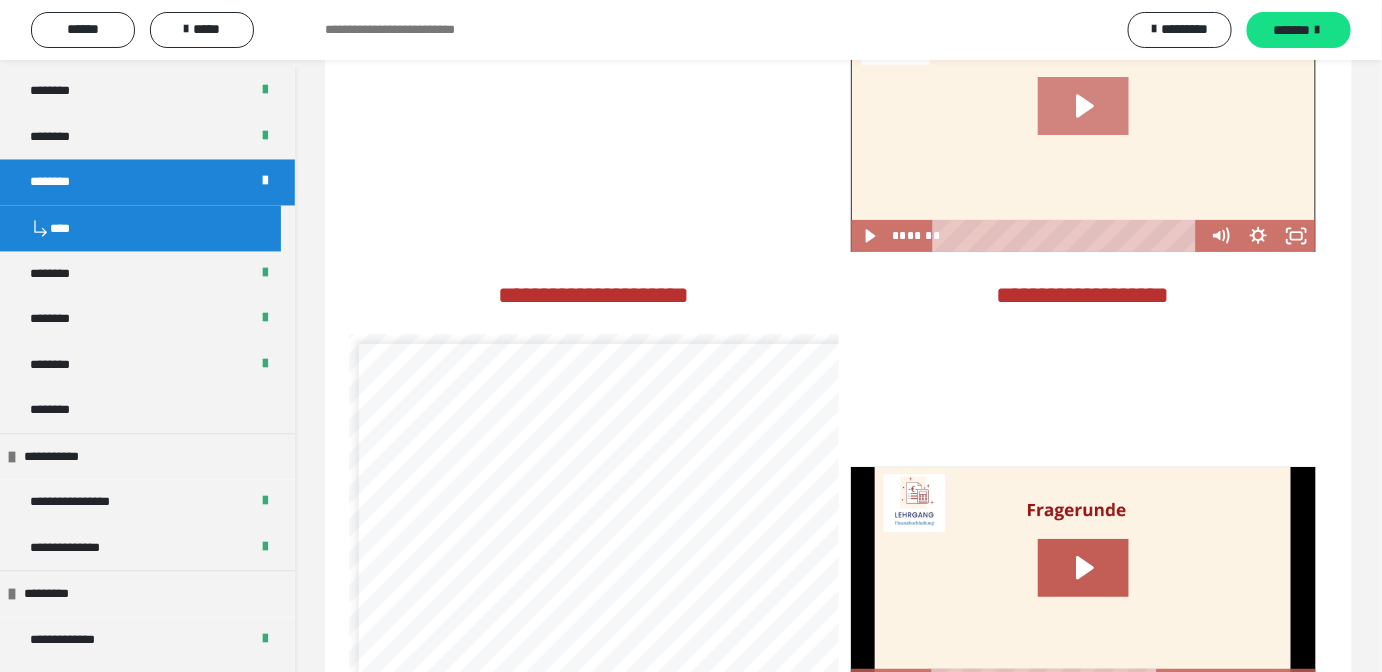 click 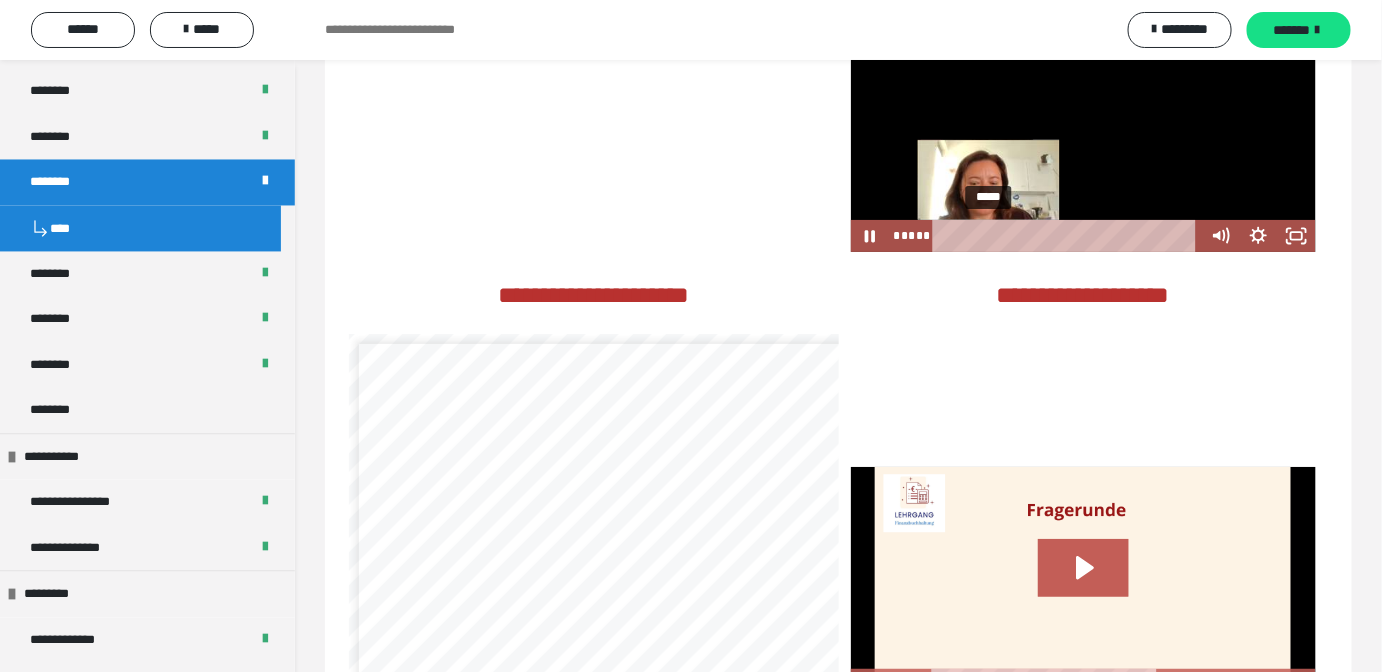click on "*****" at bounding box center (1068, 236) 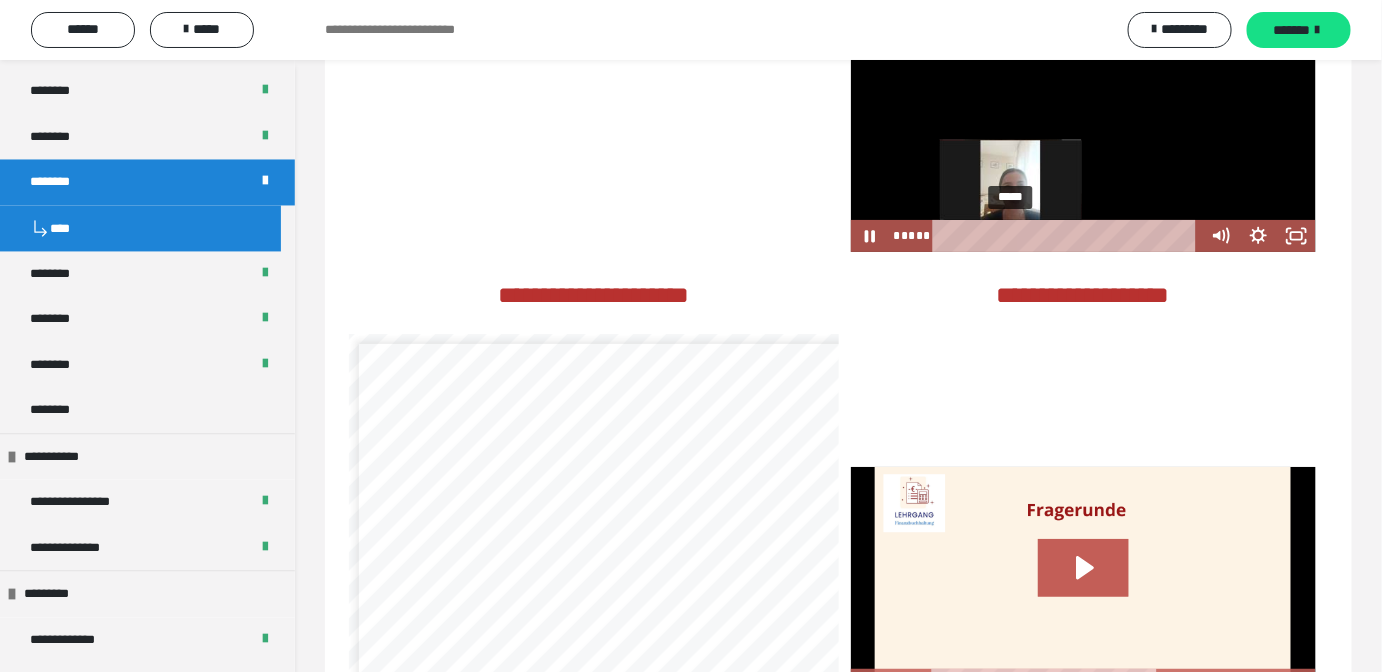 click on "*****" at bounding box center [1068, 236] 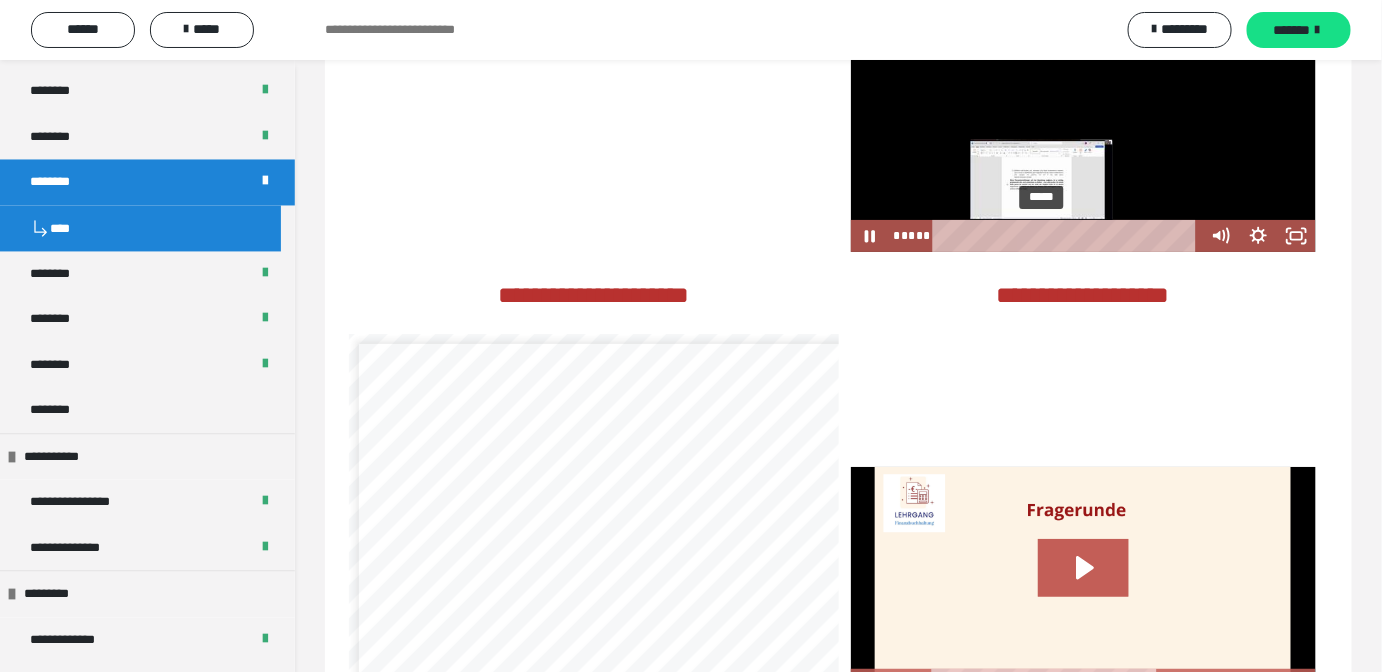 click on "*****" at bounding box center [1068, 236] 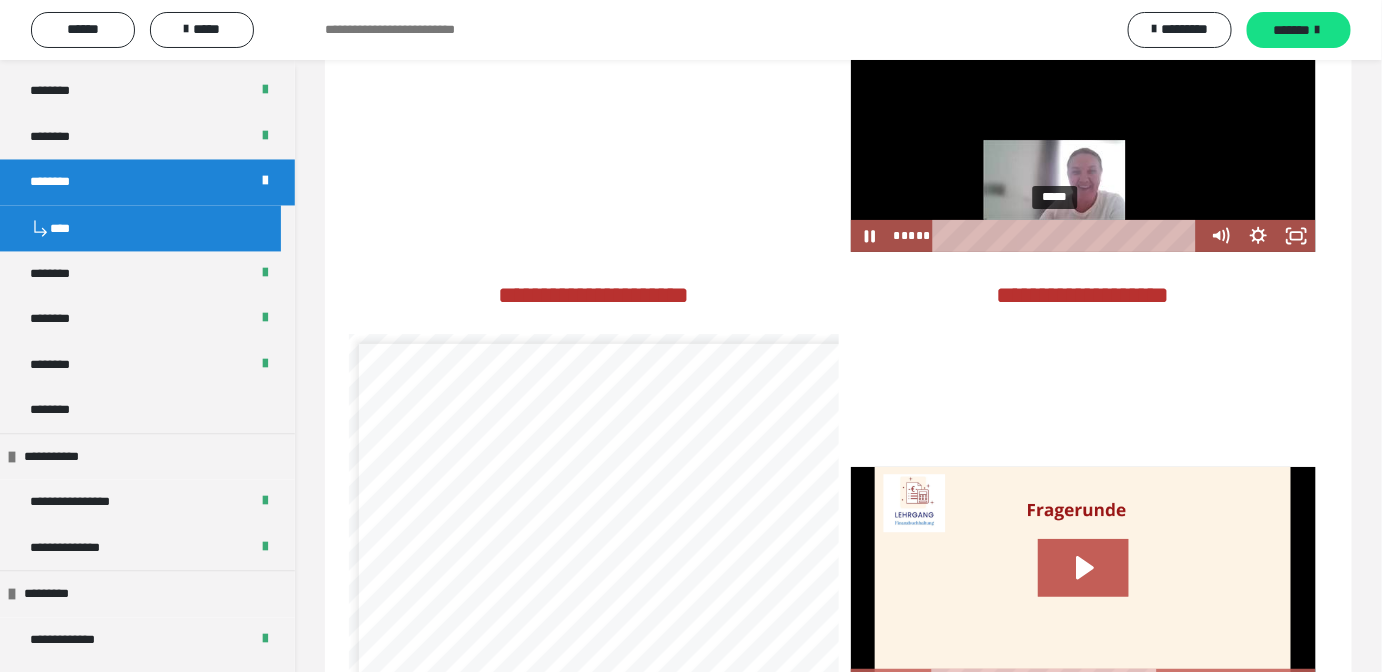 click on "*****" at bounding box center [1068, 236] 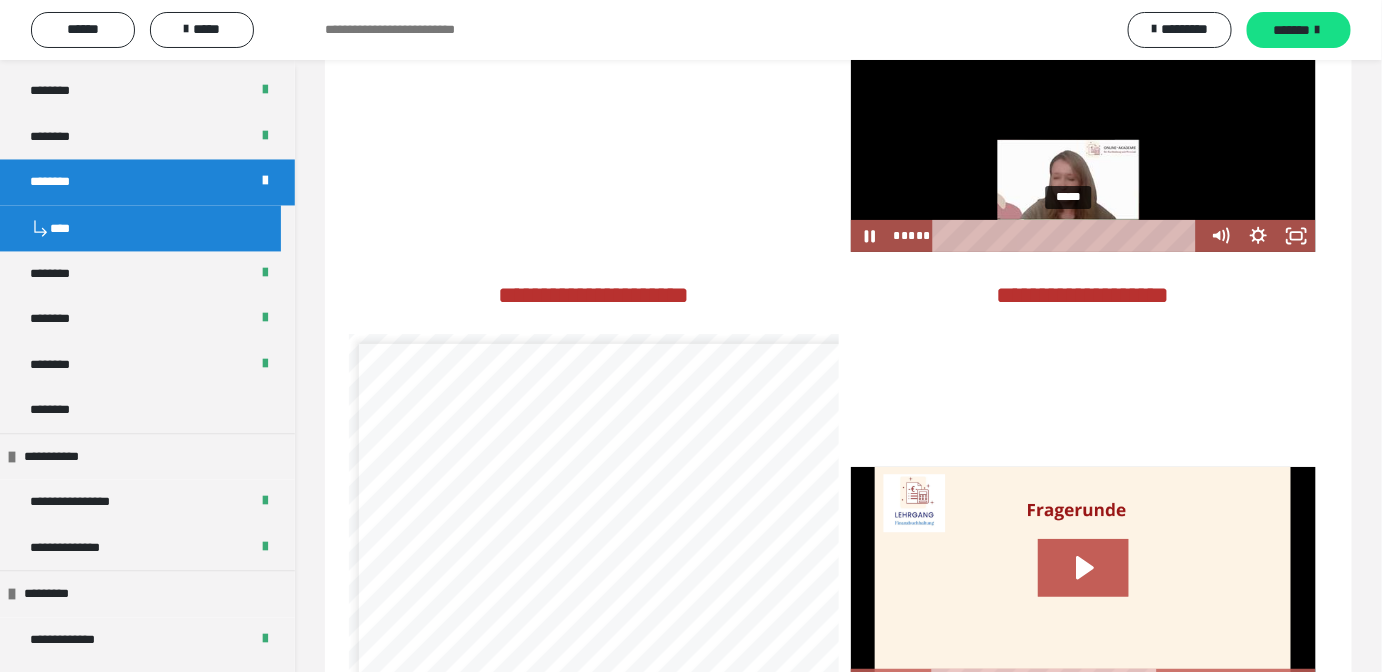 click on "*****" at bounding box center (1068, 236) 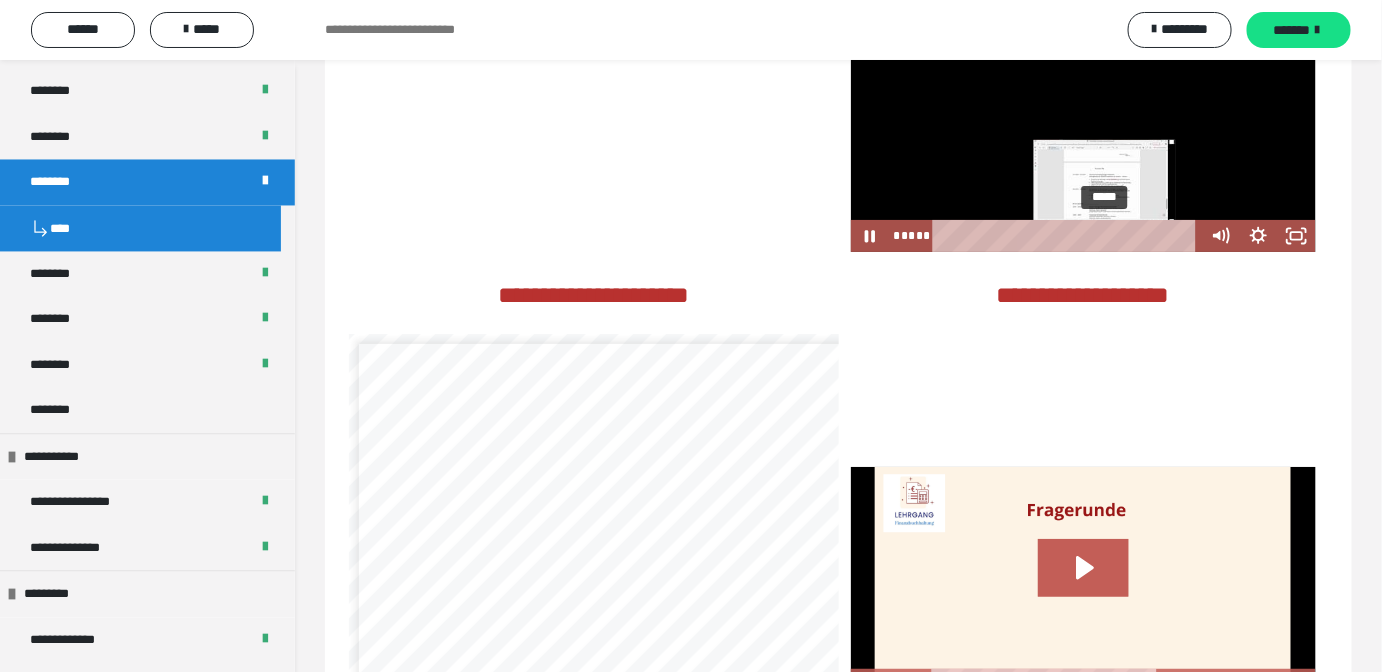 click on "*****" at bounding box center [1068, 236] 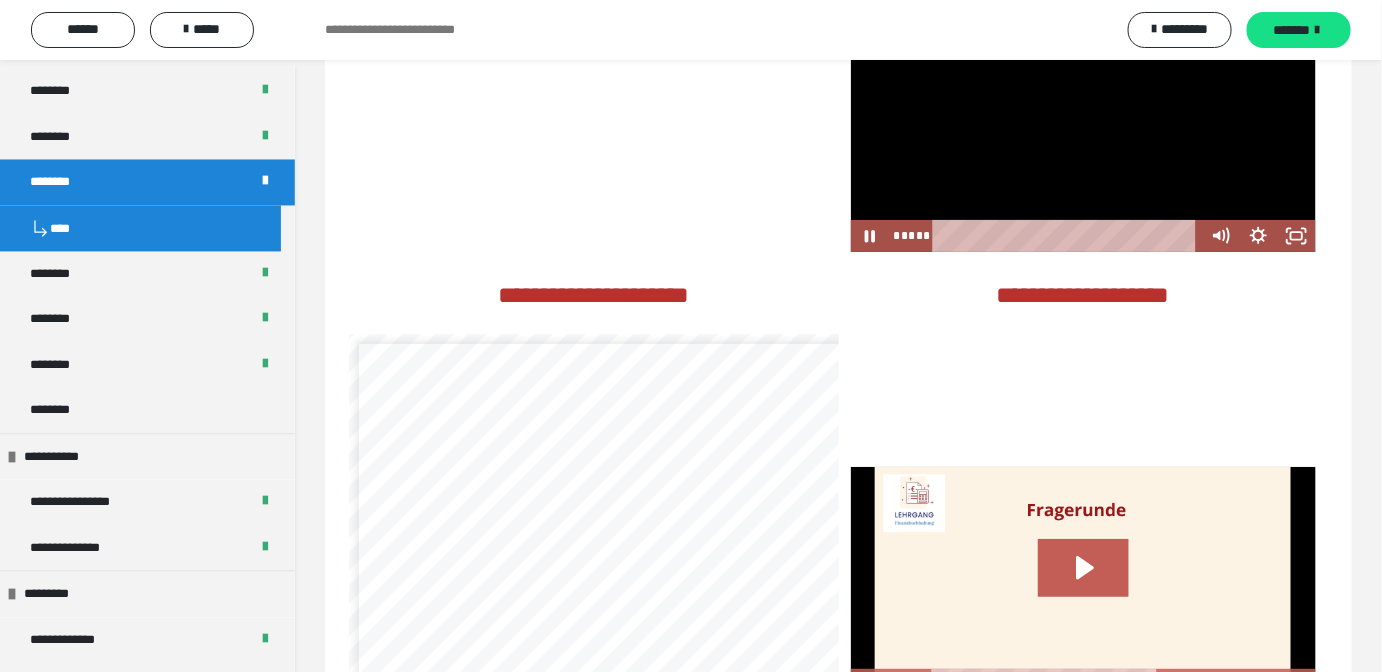 click at bounding box center [1083, 122] 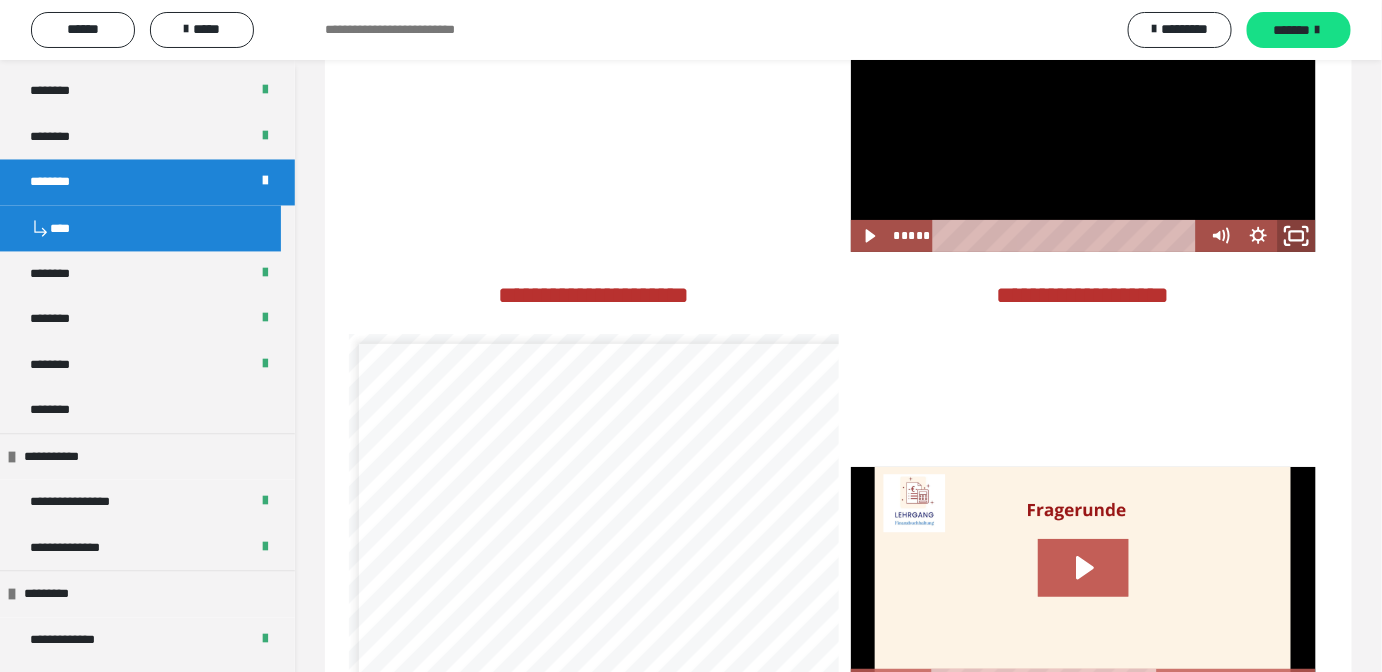 click 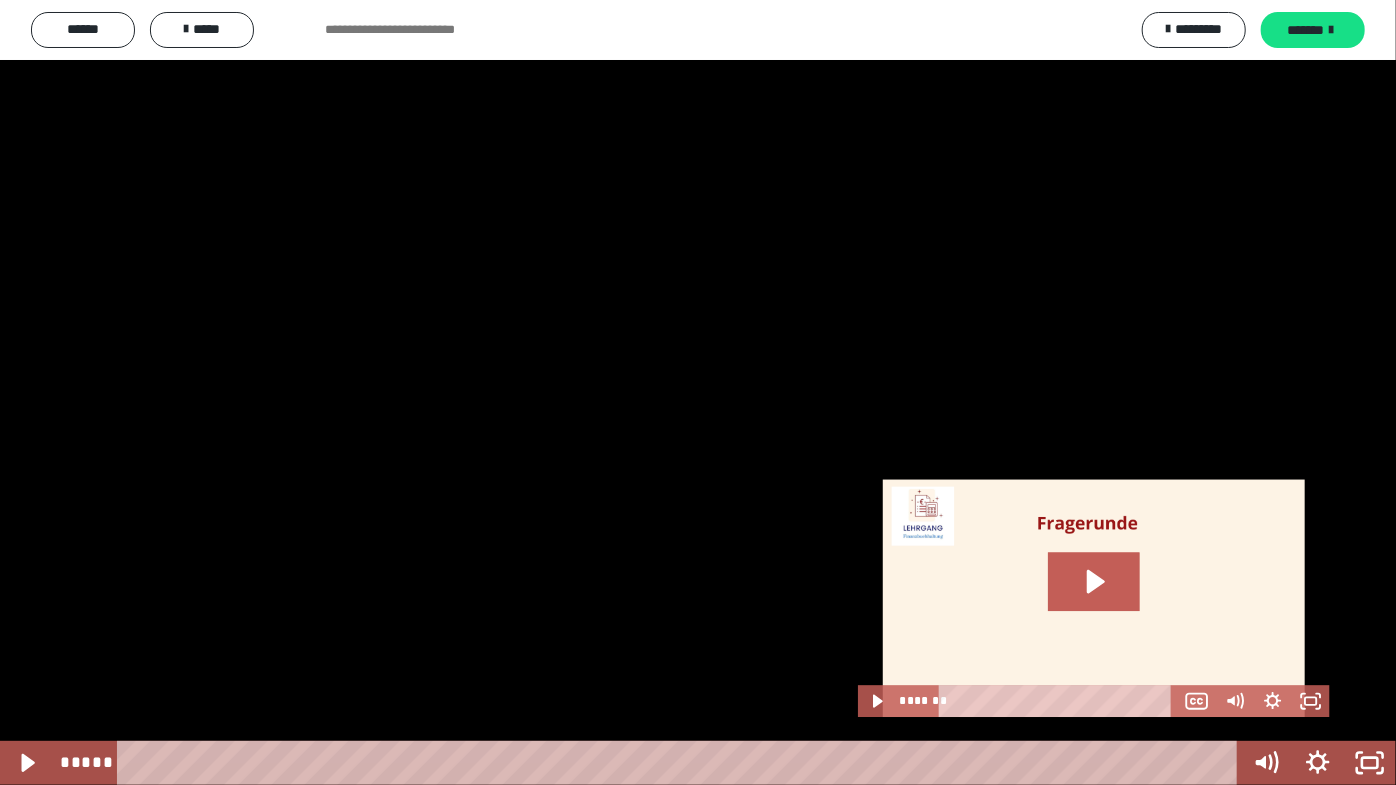 click at bounding box center (698, 392) 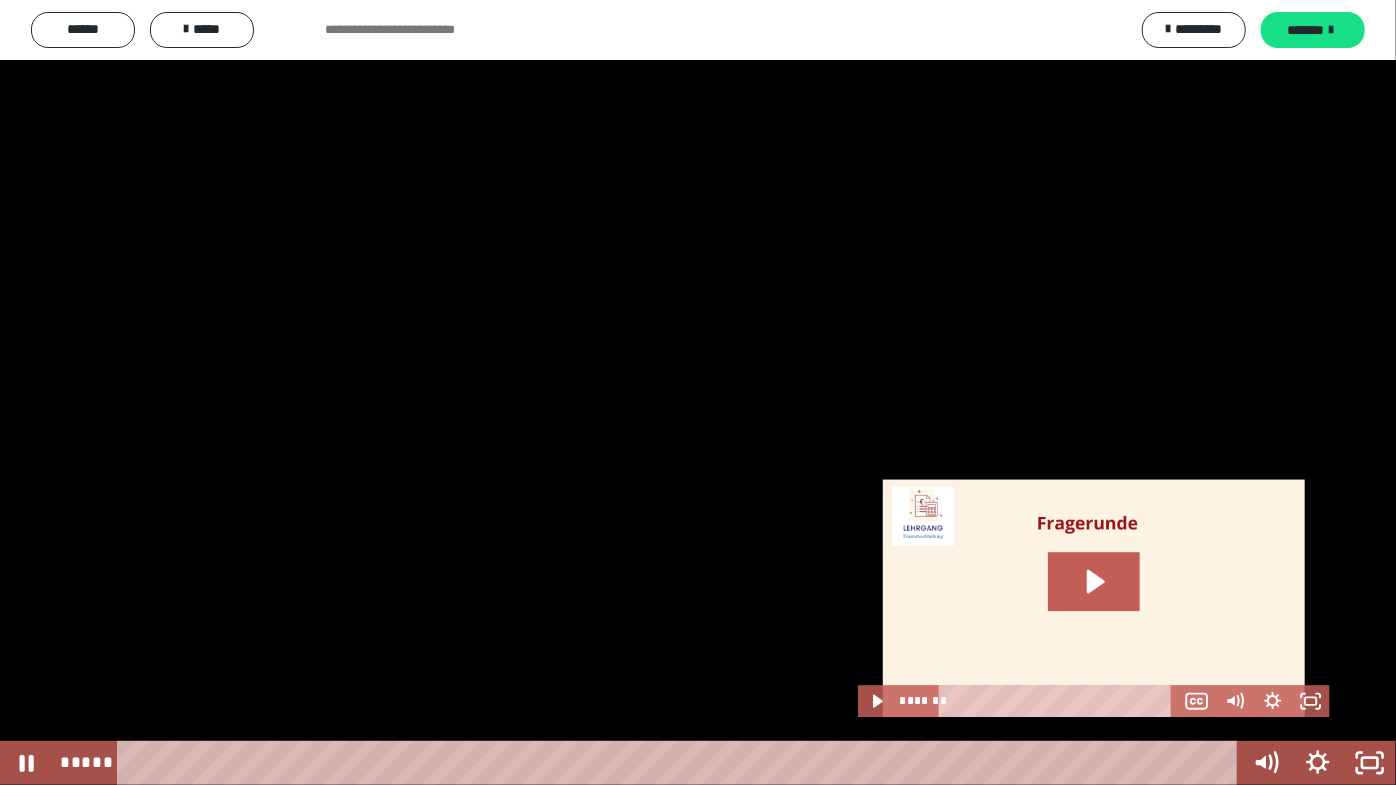 click at bounding box center (698, 392) 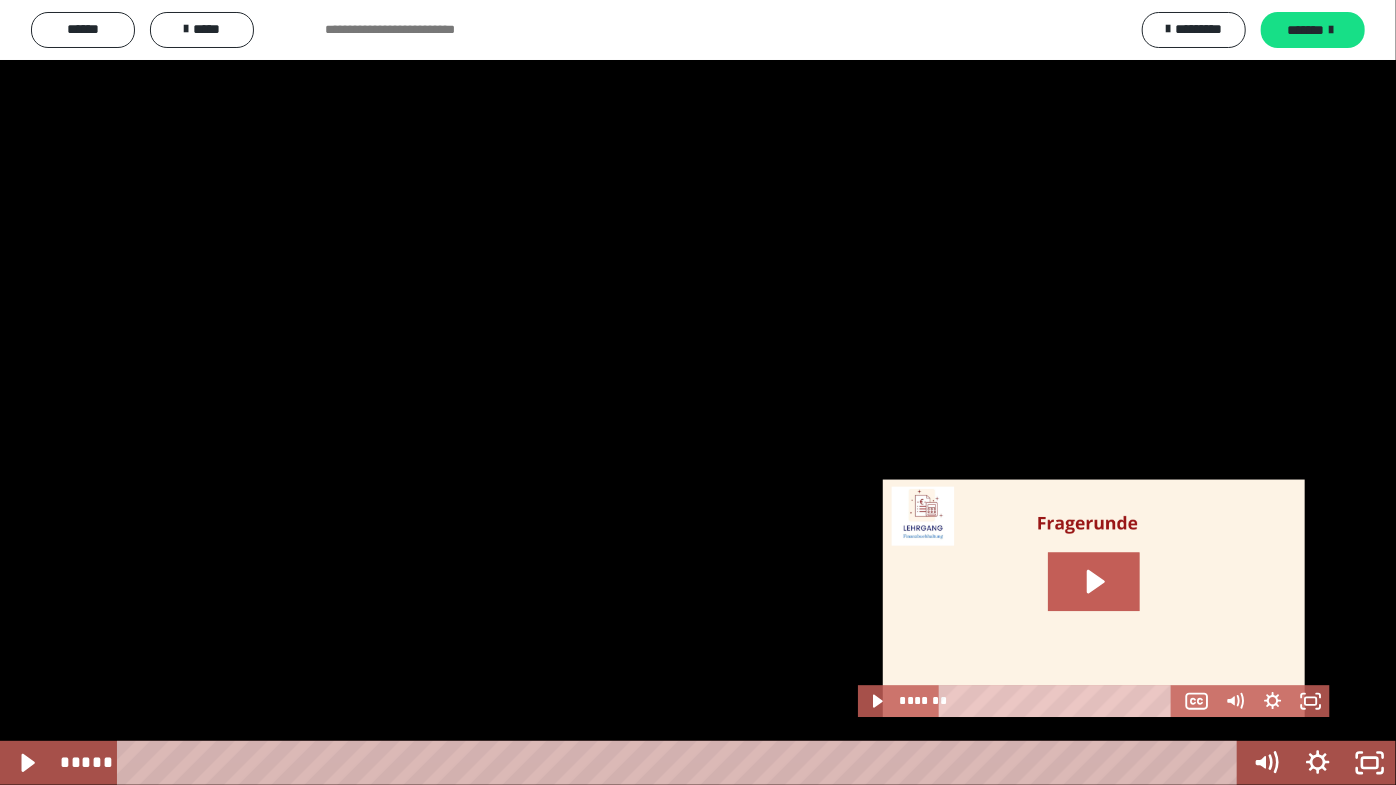 click at bounding box center (698, 392) 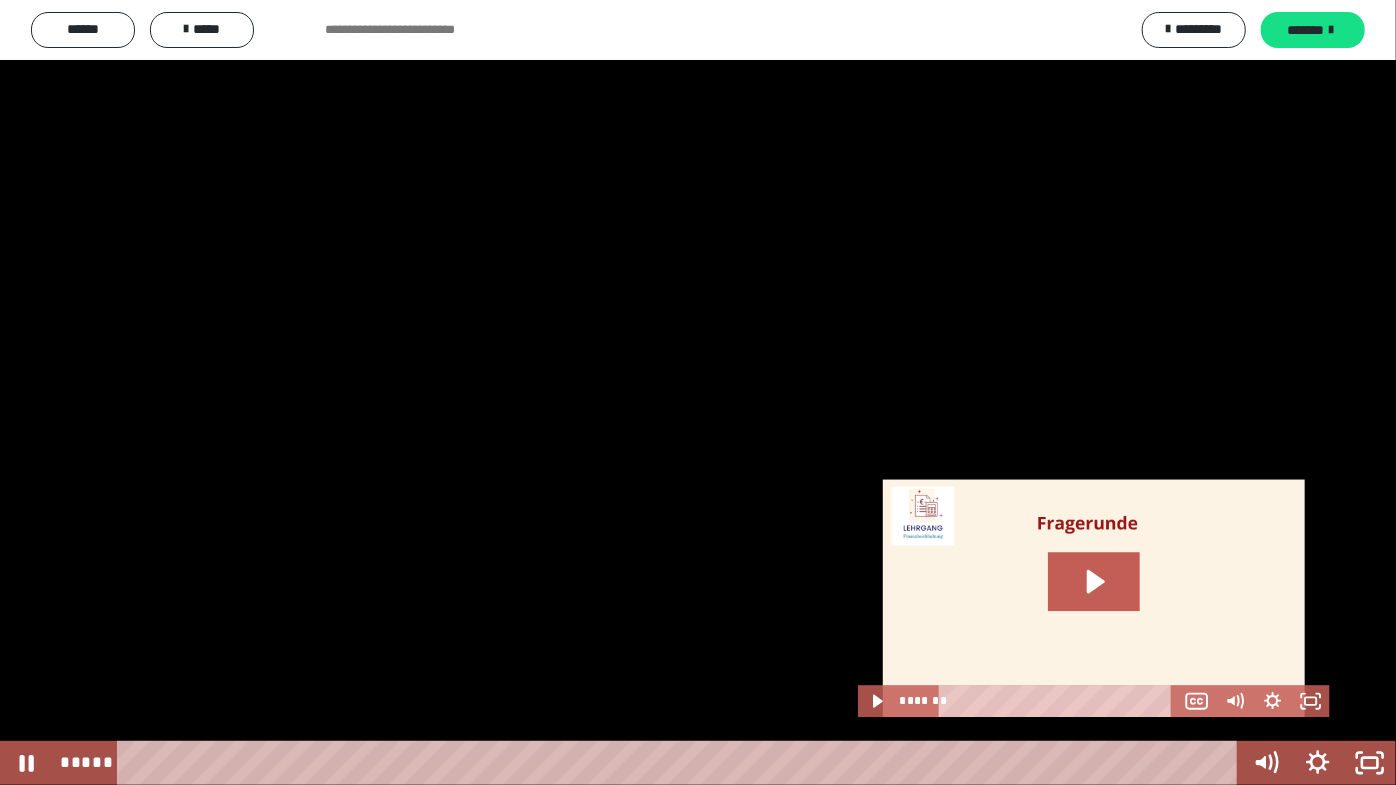 click at bounding box center [698, 392] 